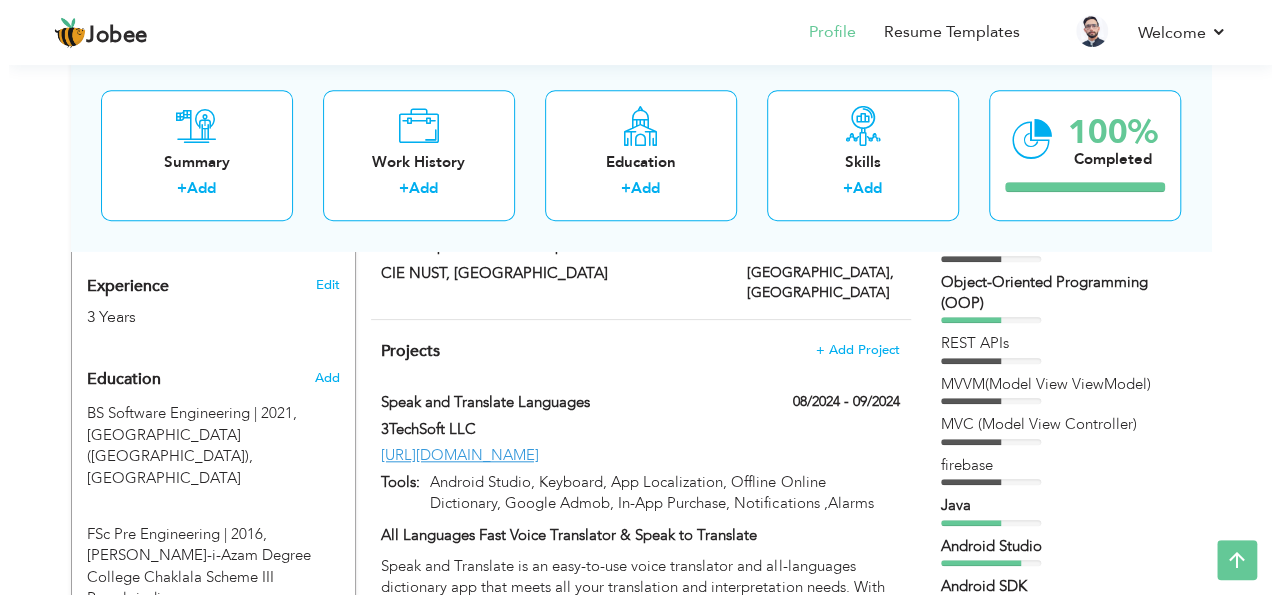 scroll, scrollTop: 617, scrollLeft: 0, axis: vertical 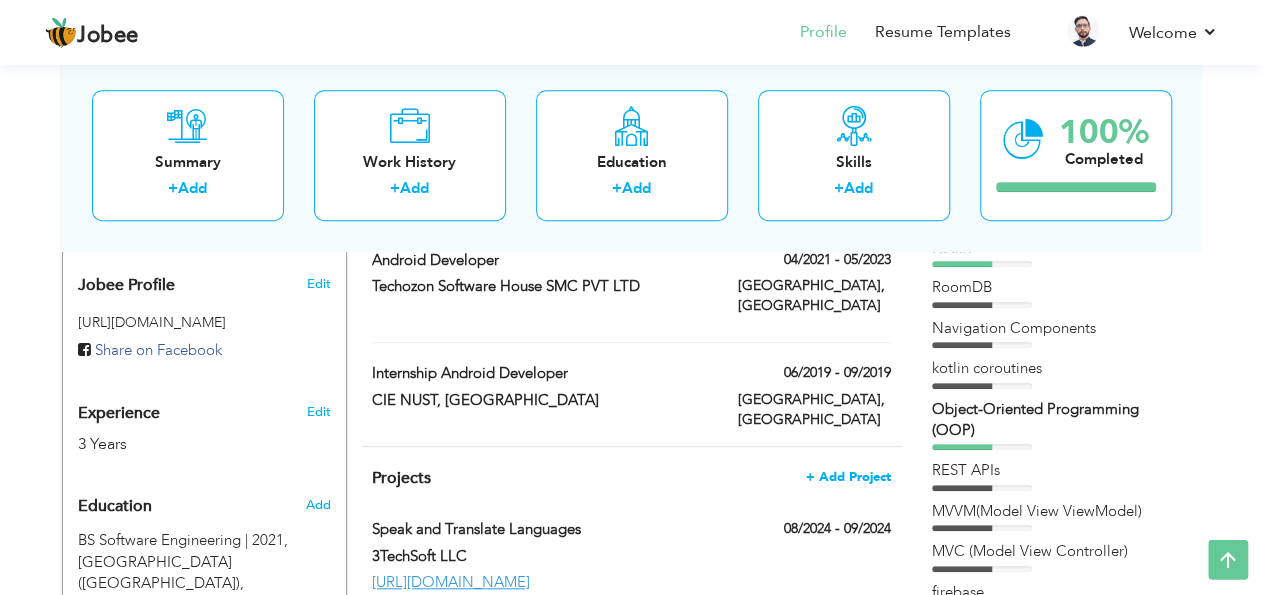 click on "+ Add Project" at bounding box center [848, 477] 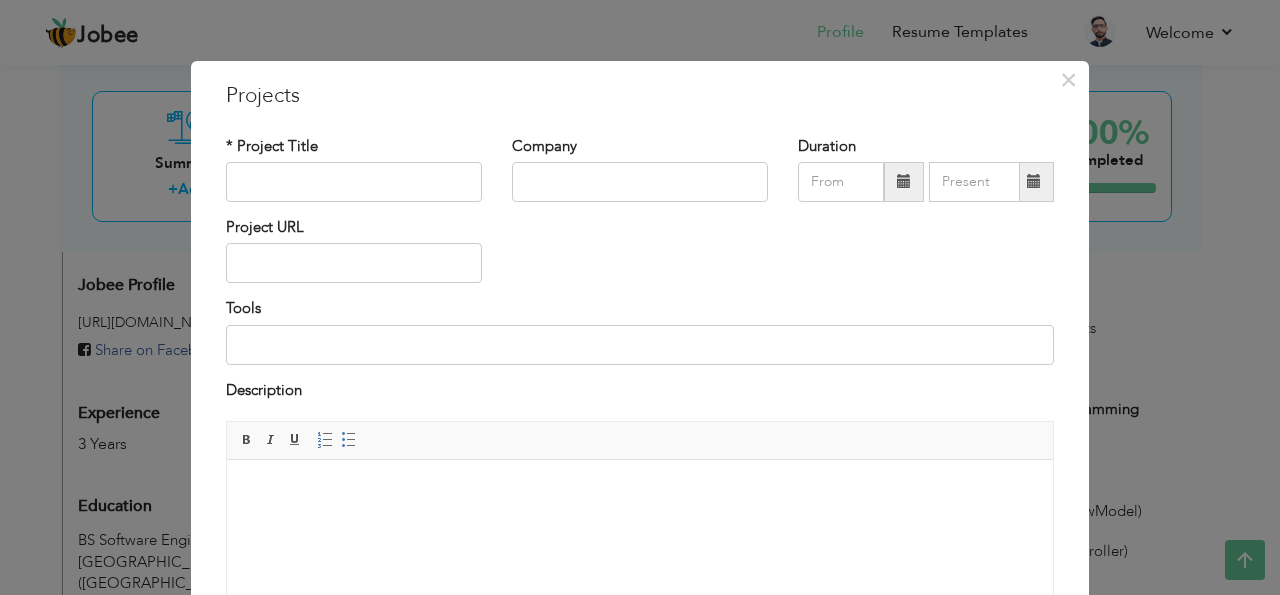 scroll, scrollTop: 0, scrollLeft: 0, axis: both 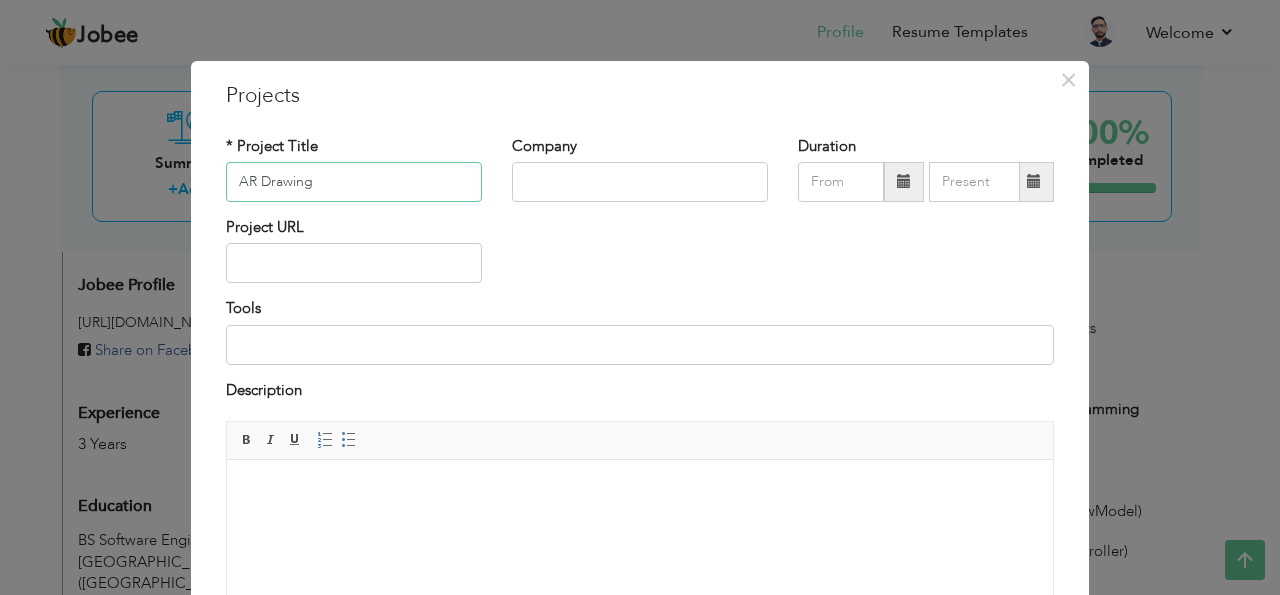 type on "AR Drawing" 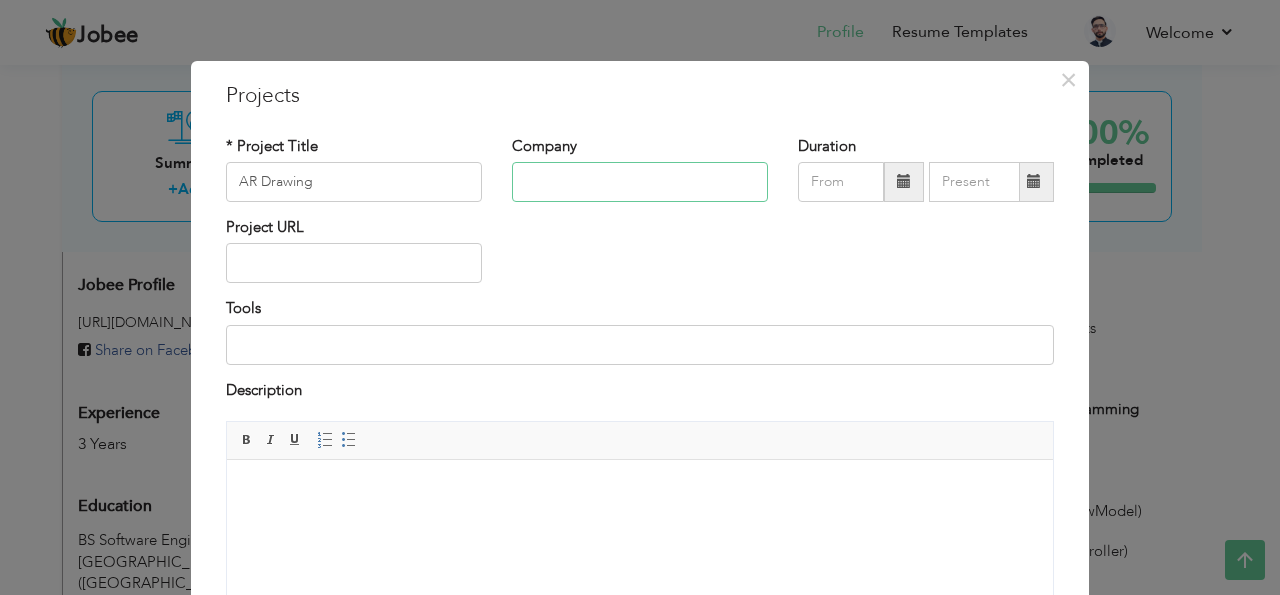 click at bounding box center [640, 182] 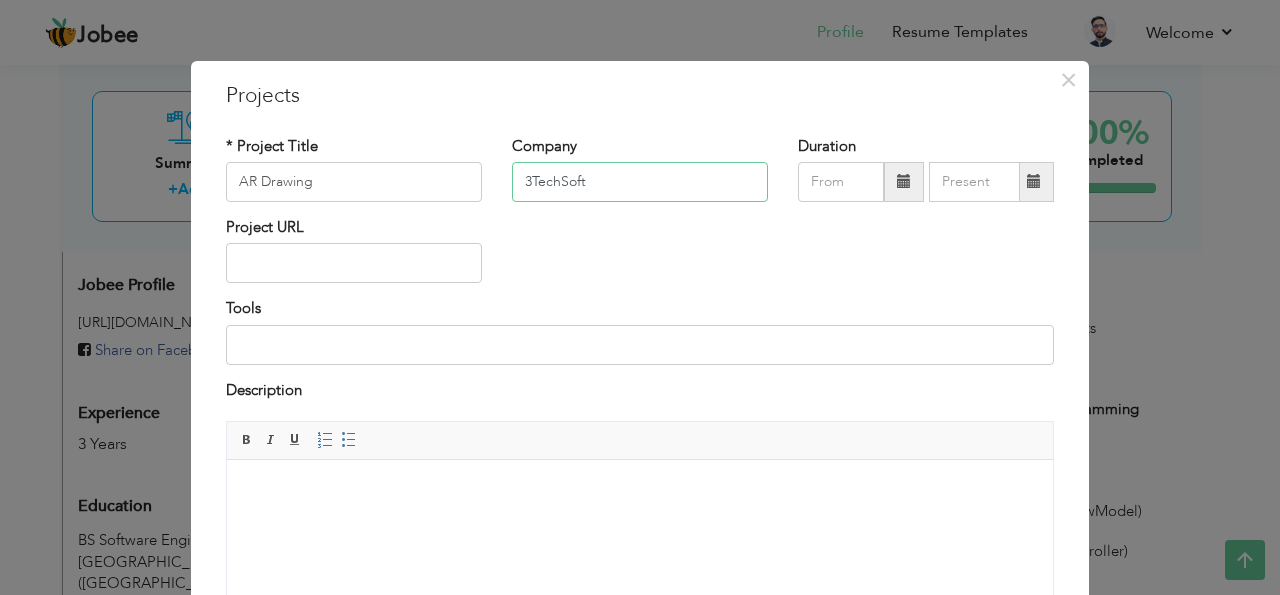 type on "3TechSoft" 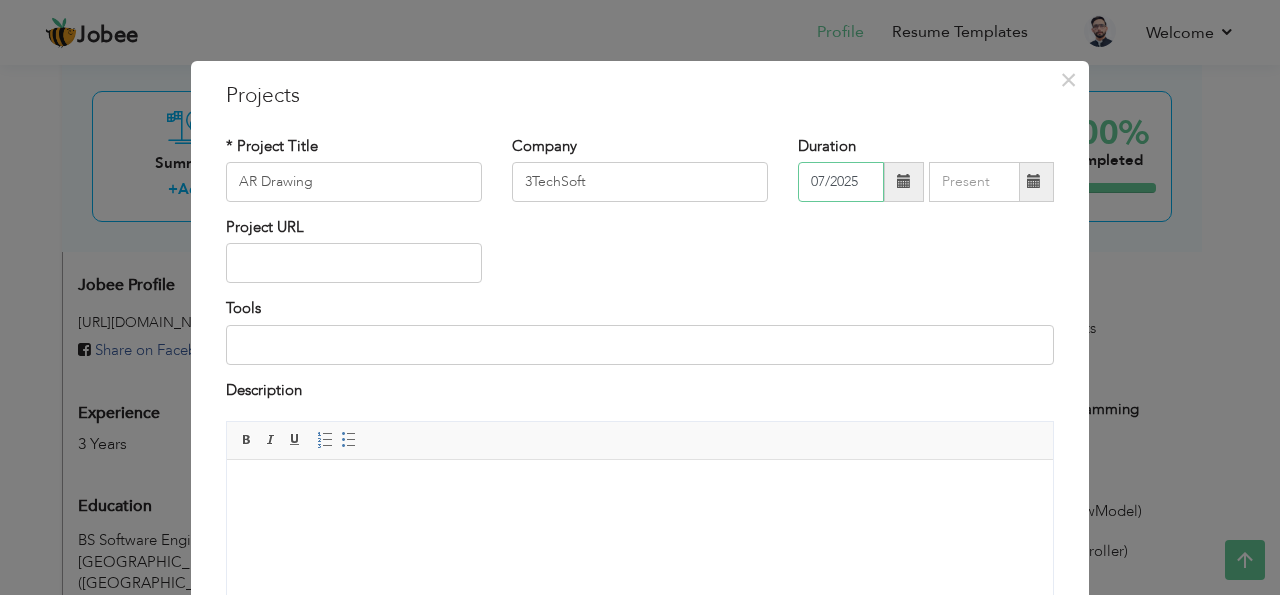 click on "07/2025" at bounding box center (841, 182) 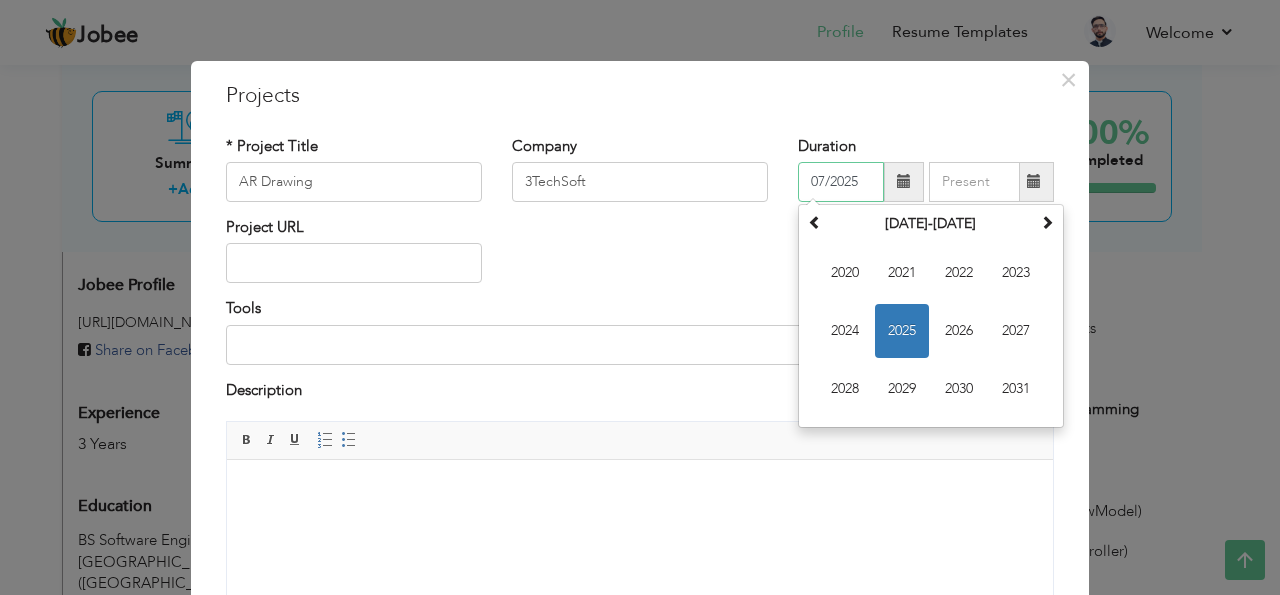 click on "2025" at bounding box center (902, 331) 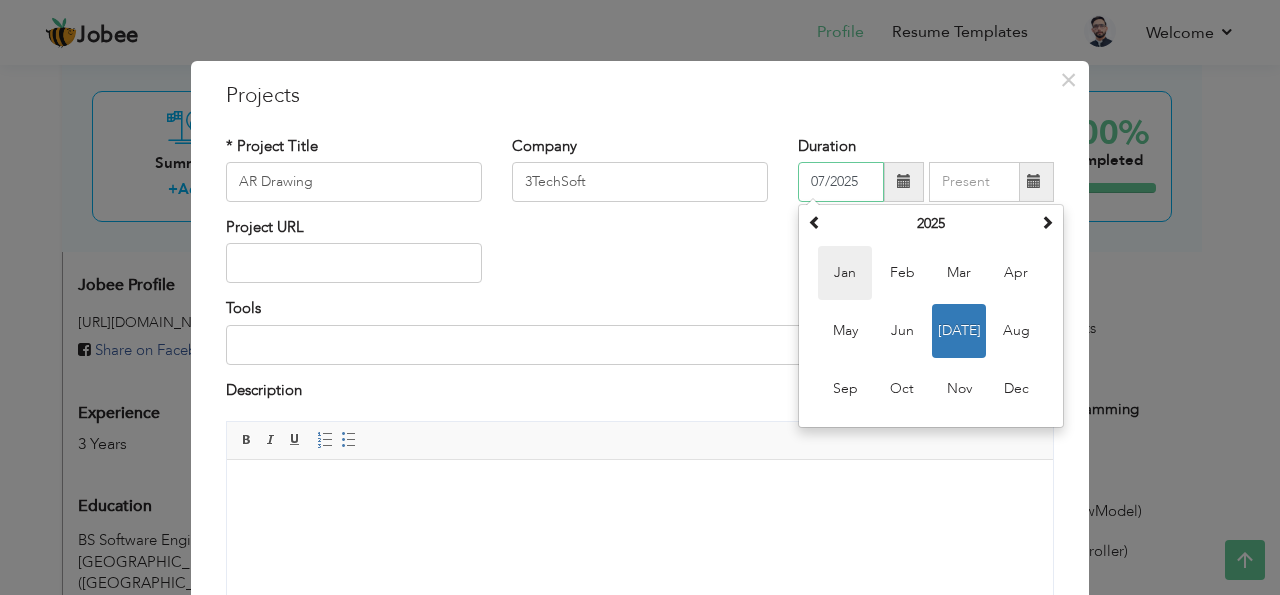 click on "Jan" at bounding box center (845, 273) 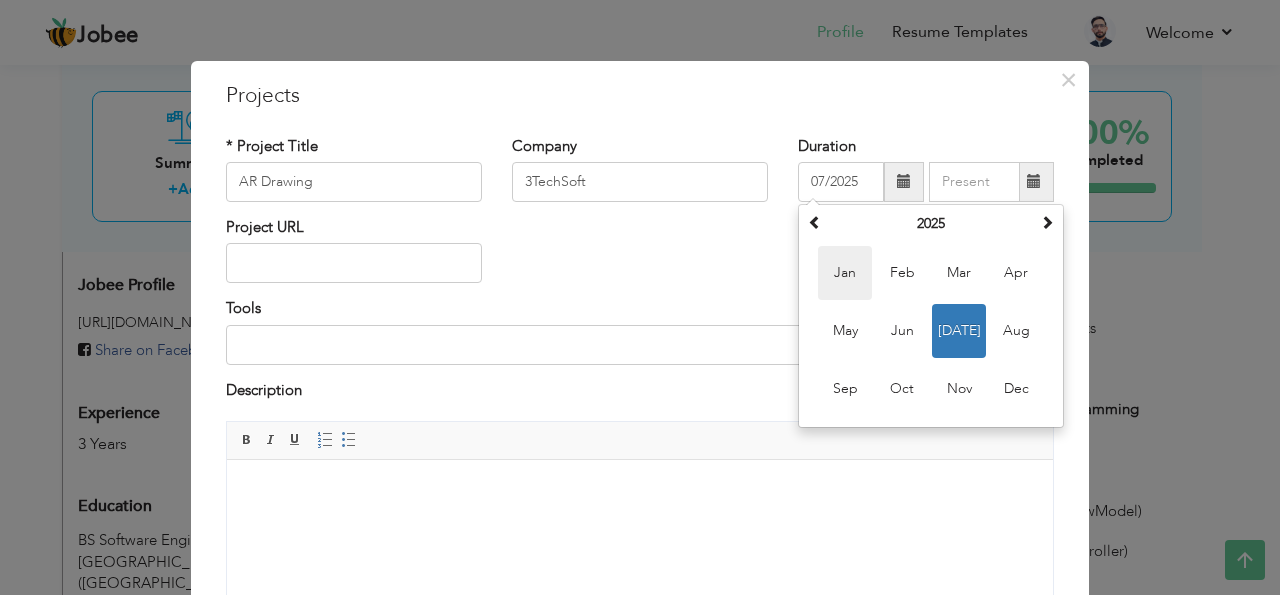 type on "01/2025" 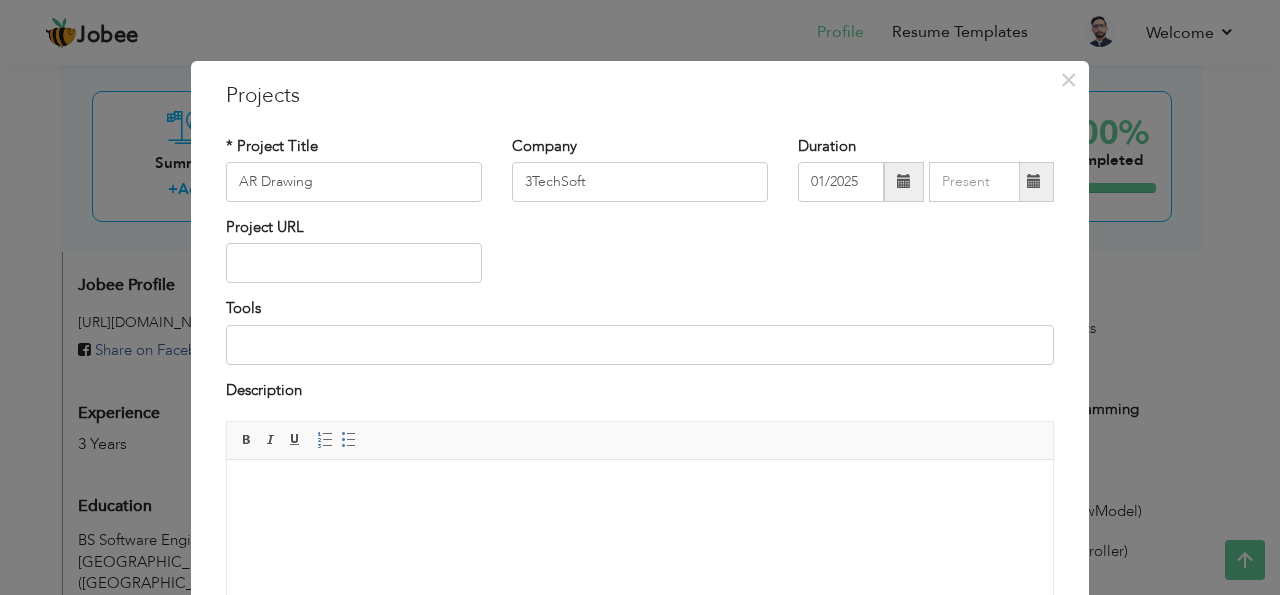 click at bounding box center [1034, 182] 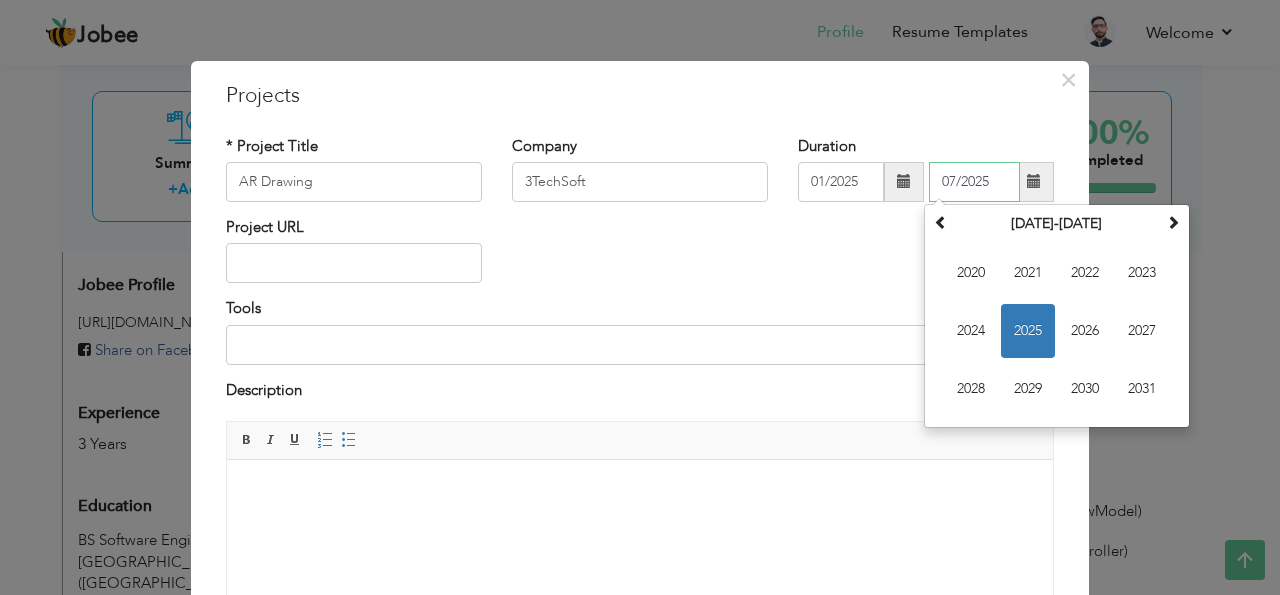 click on "2025" at bounding box center (1028, 331) 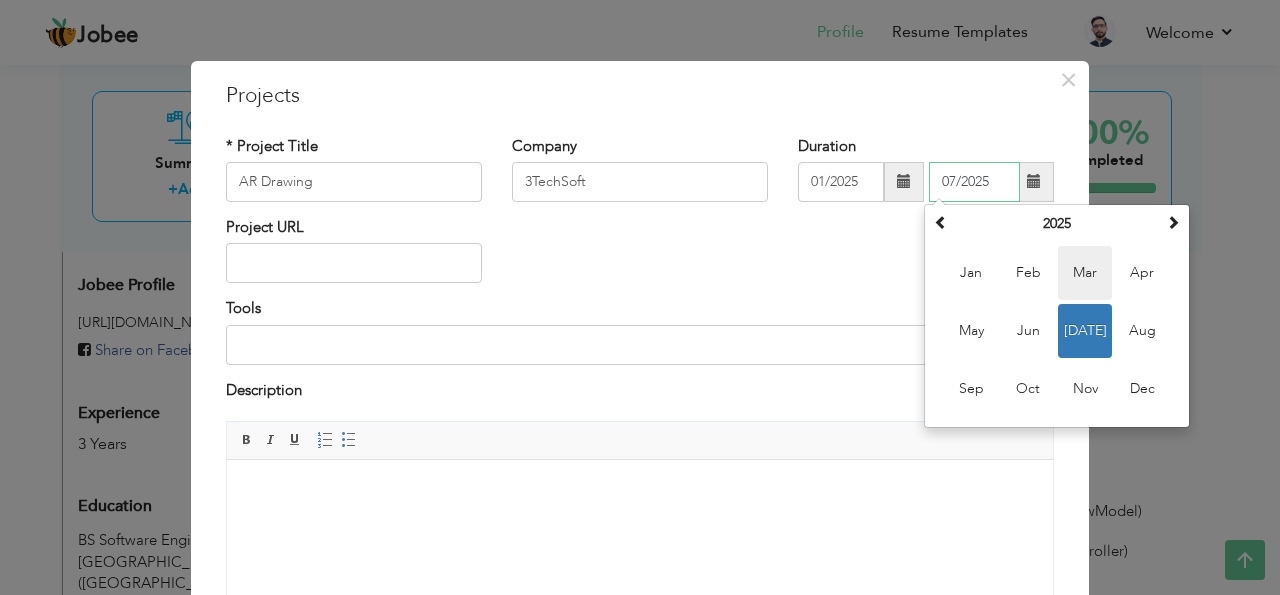 click on "Mar" at bounding box center [1085, 273] 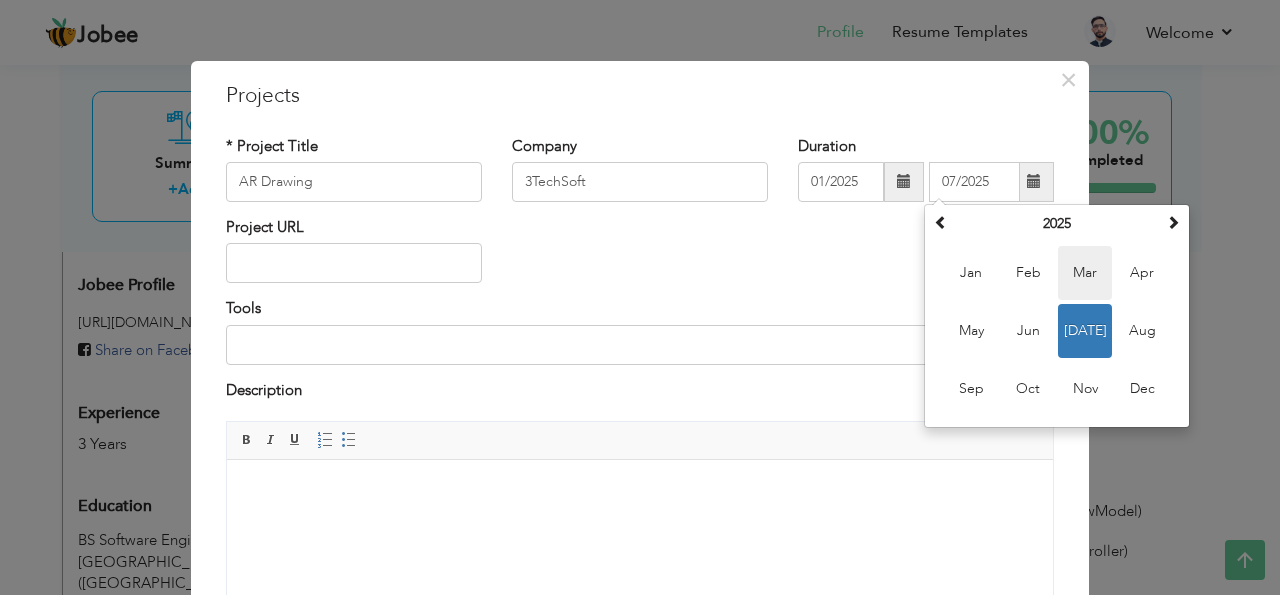 type on "03/2025" 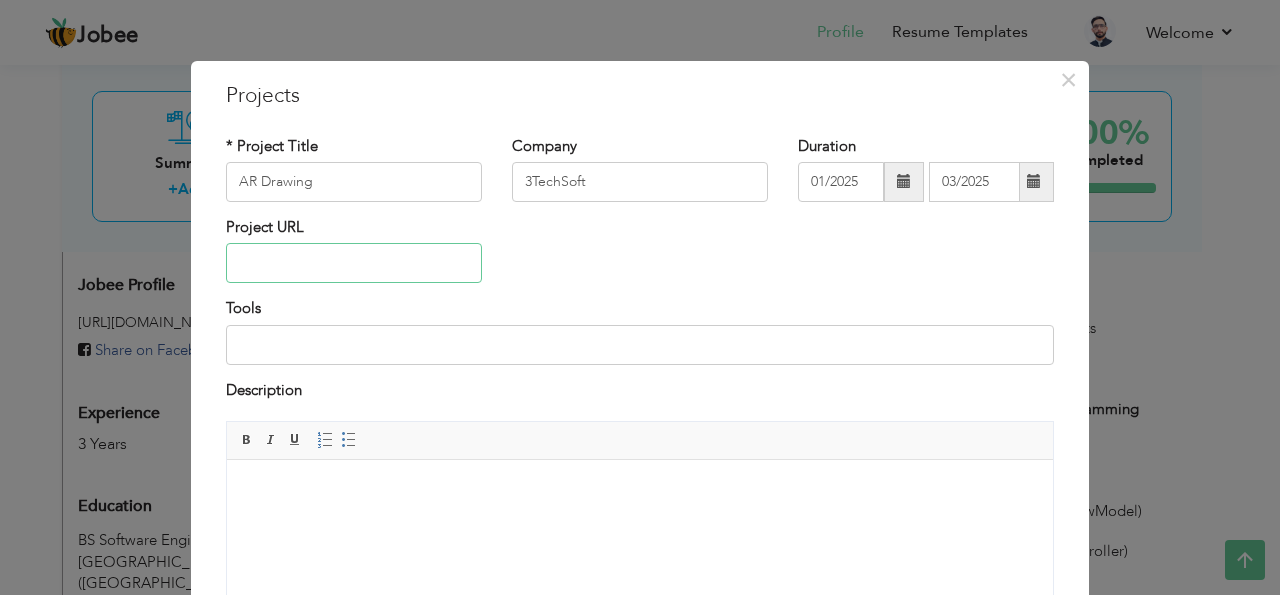 click at bounding box center (354, 263) 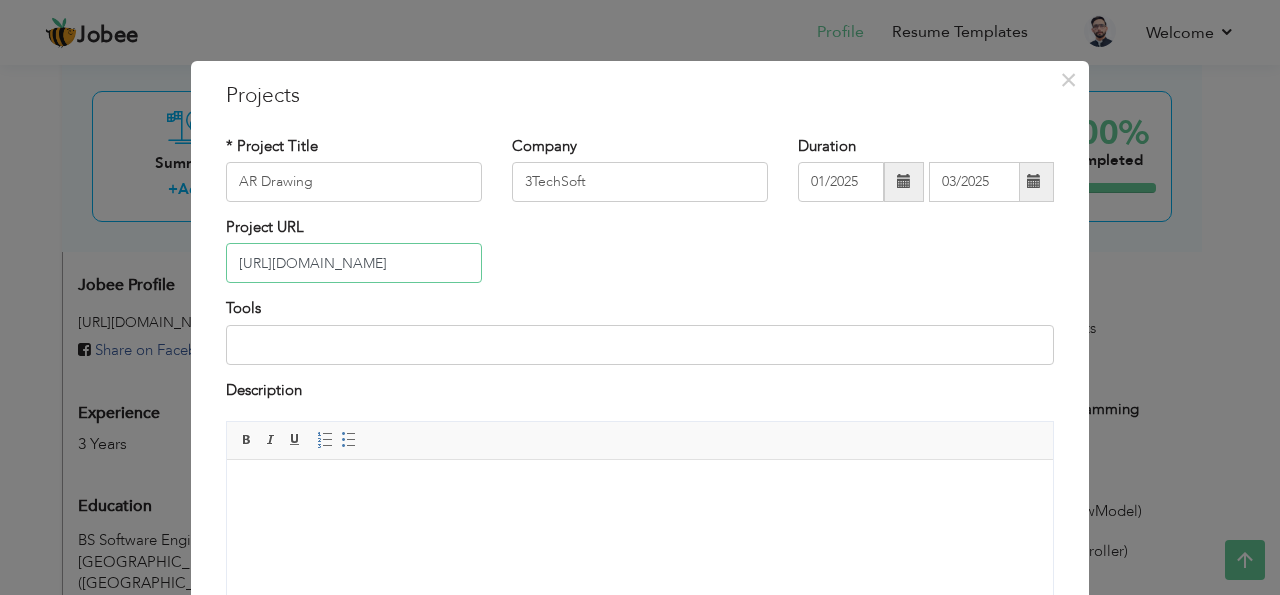 scroll, scrollTop: 0, scrollLeft: 348, axis: horizontal 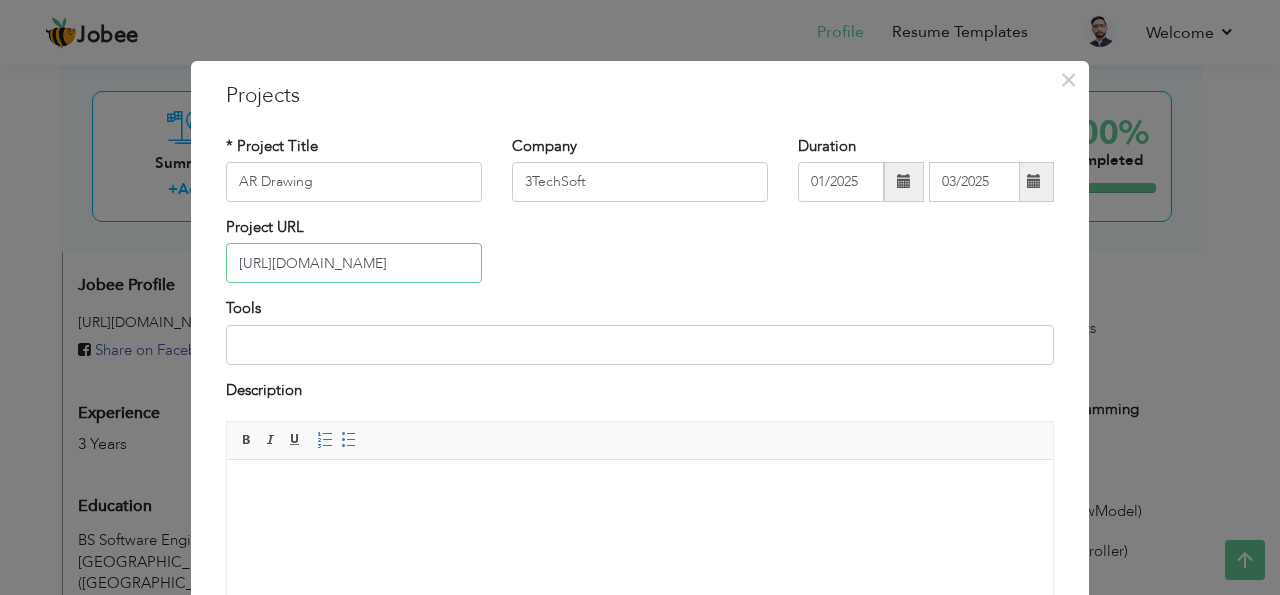 type on "[URL][DOMAIN_NAME]" 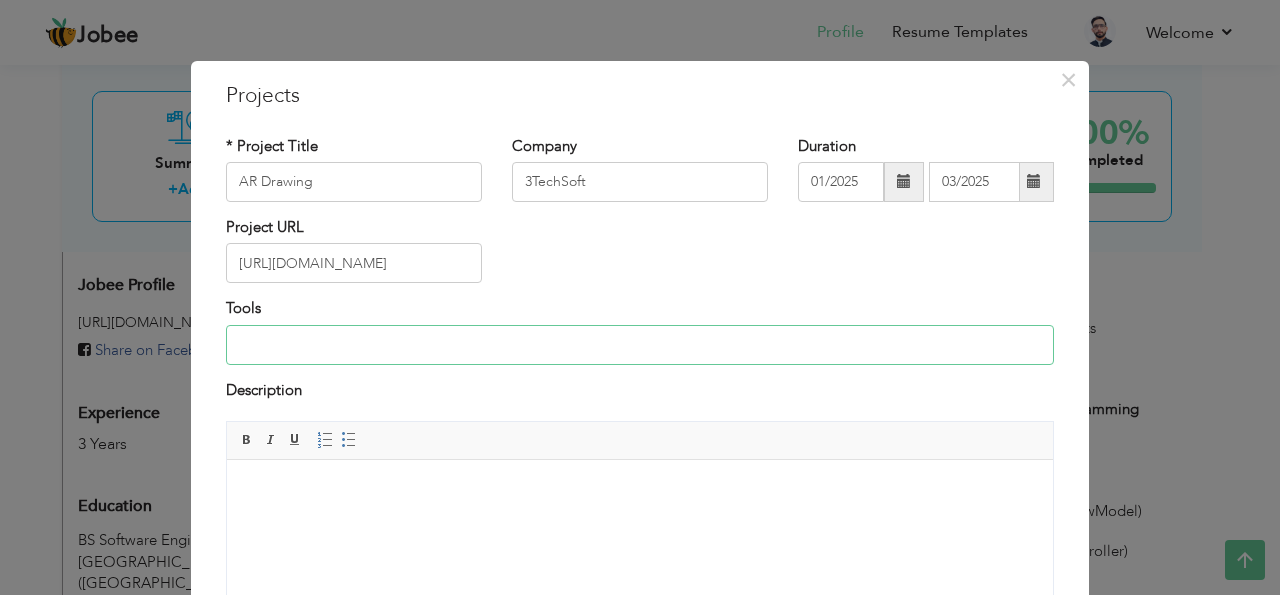 click at bounding box center [640, 345] 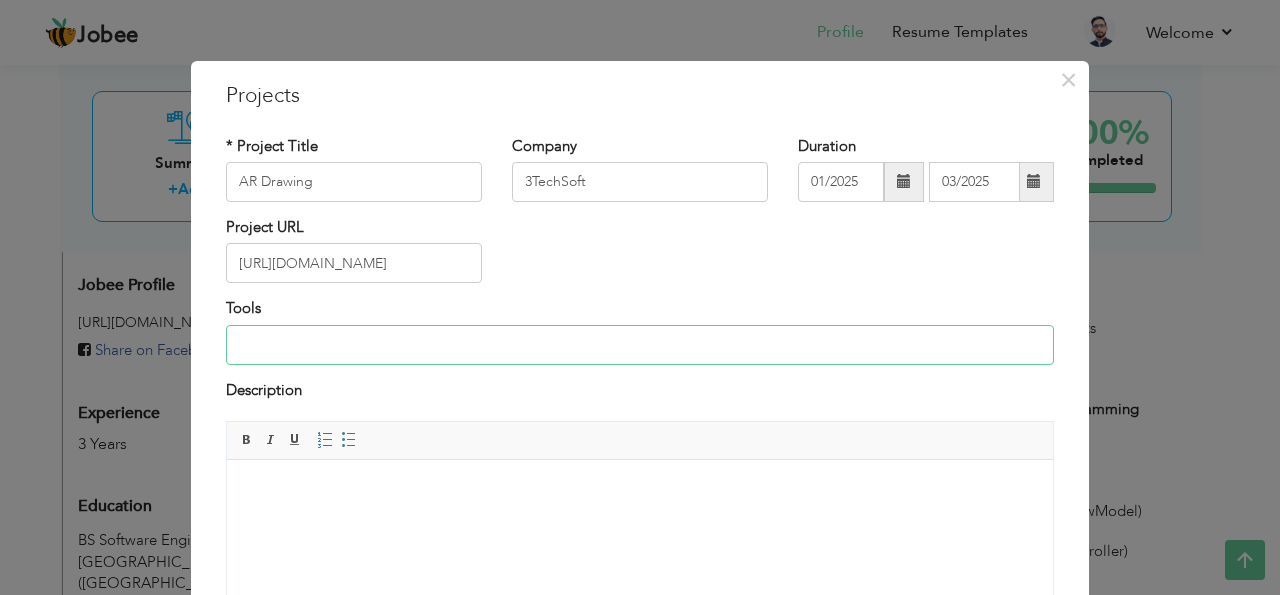 click at bounding box center (640, 345) 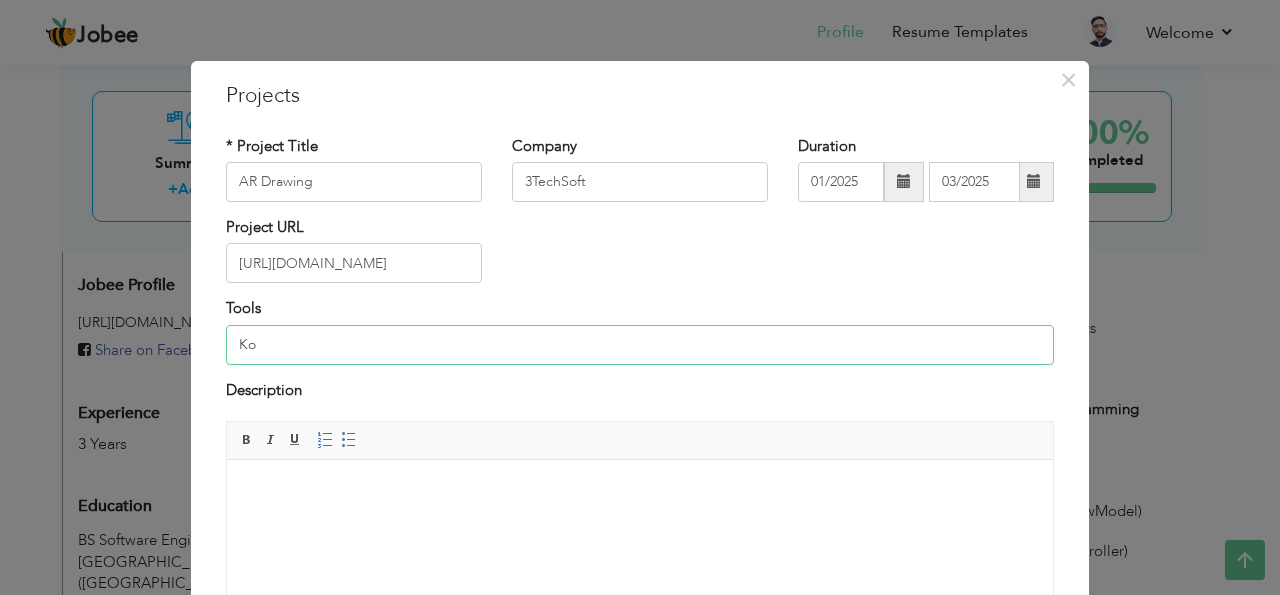 type on "K" 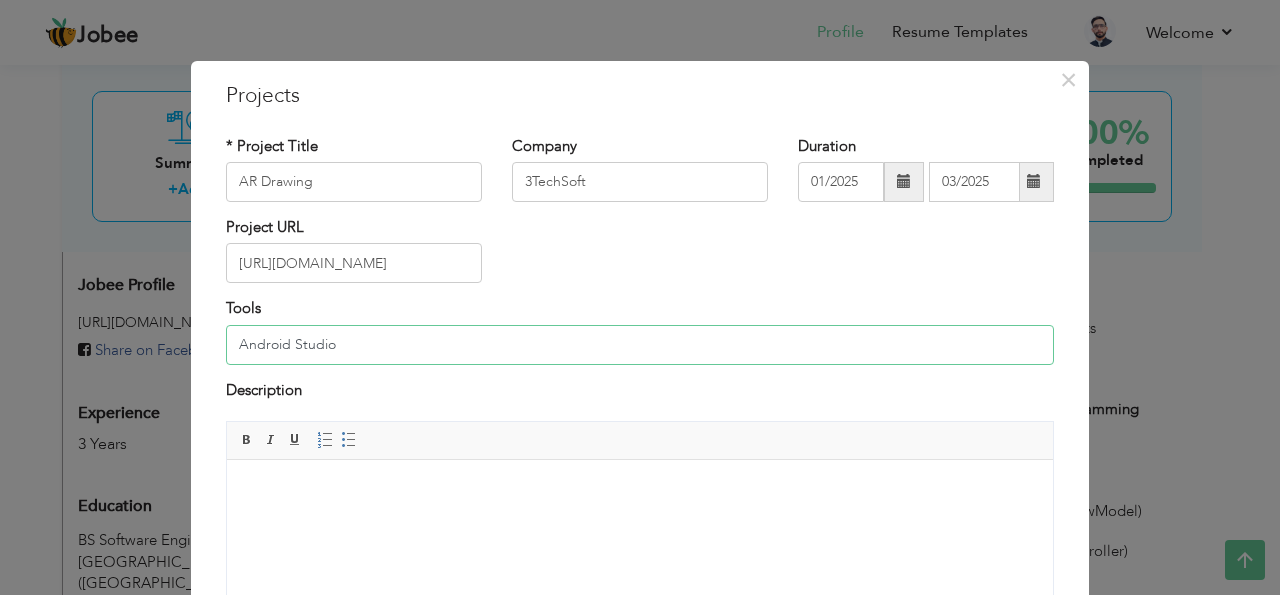 type on "Android Studio" 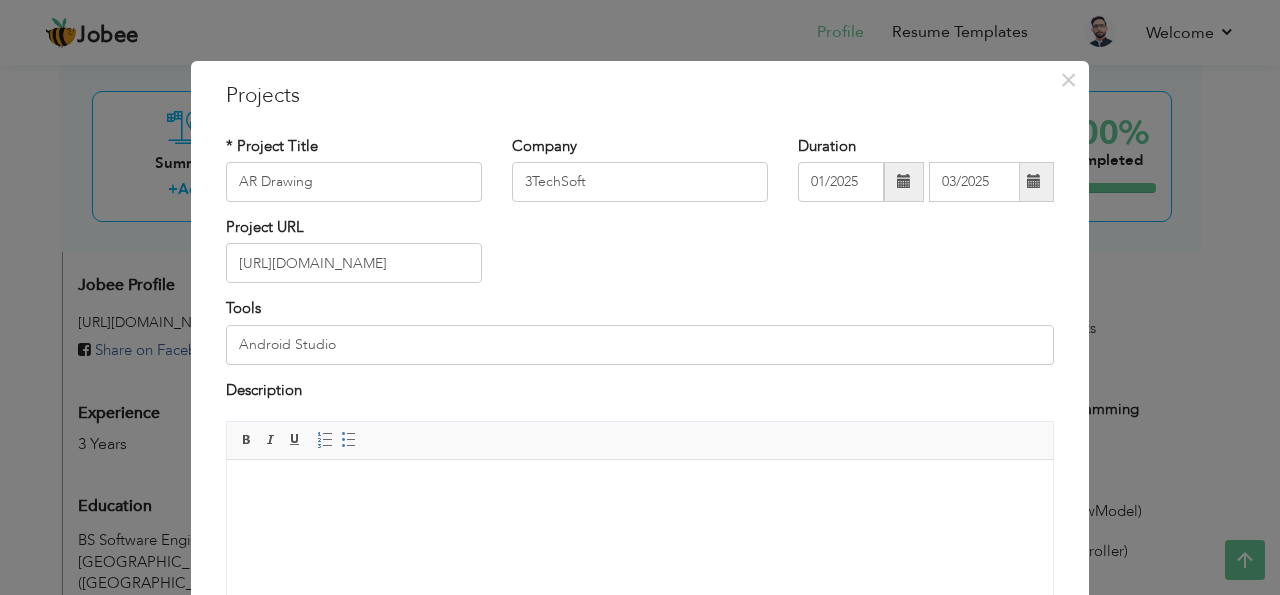 click at bounding box center (640, 535) 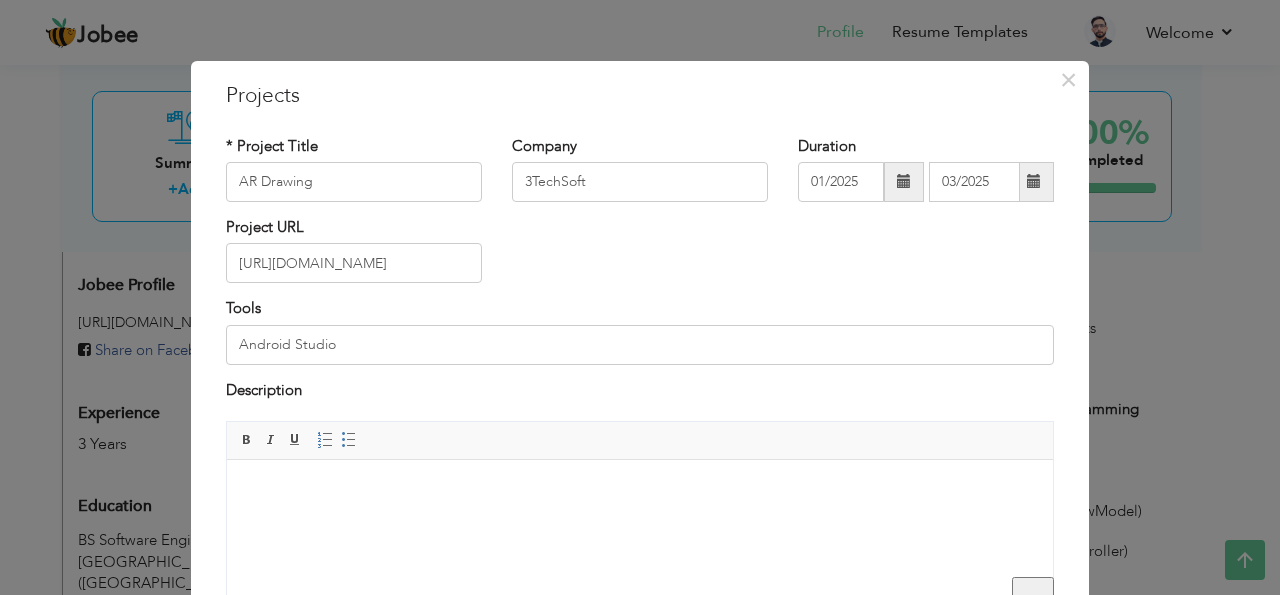 click at bounding box center (640, 535) 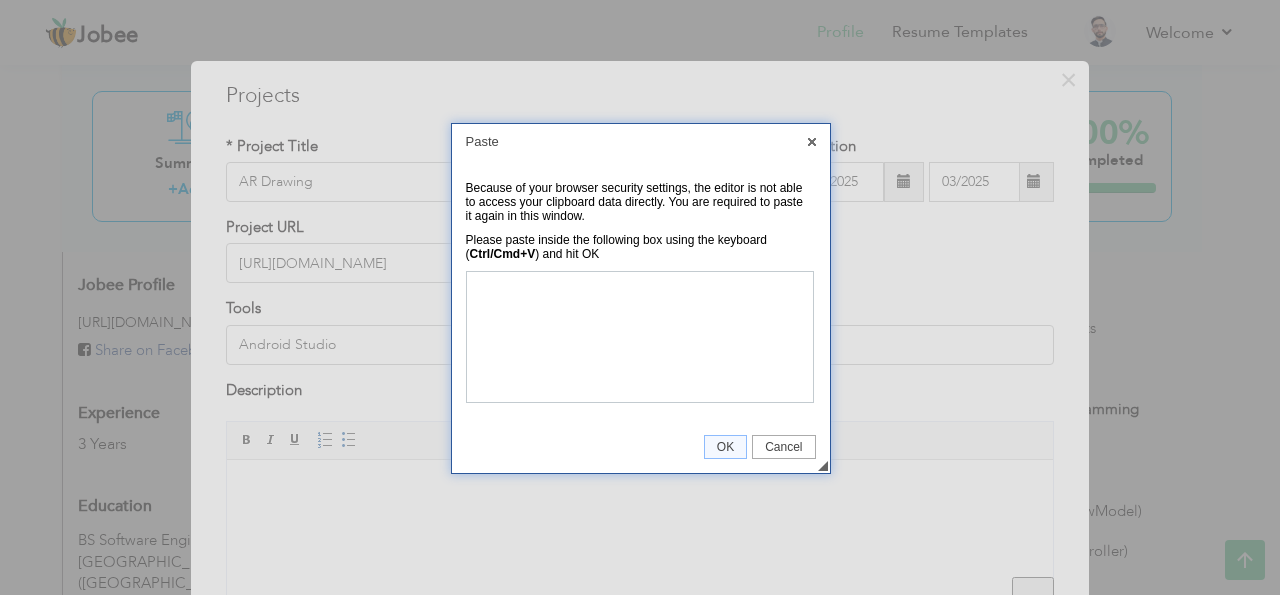 scroll, scrollTop: 0, scrollLeft: 0, axis: both 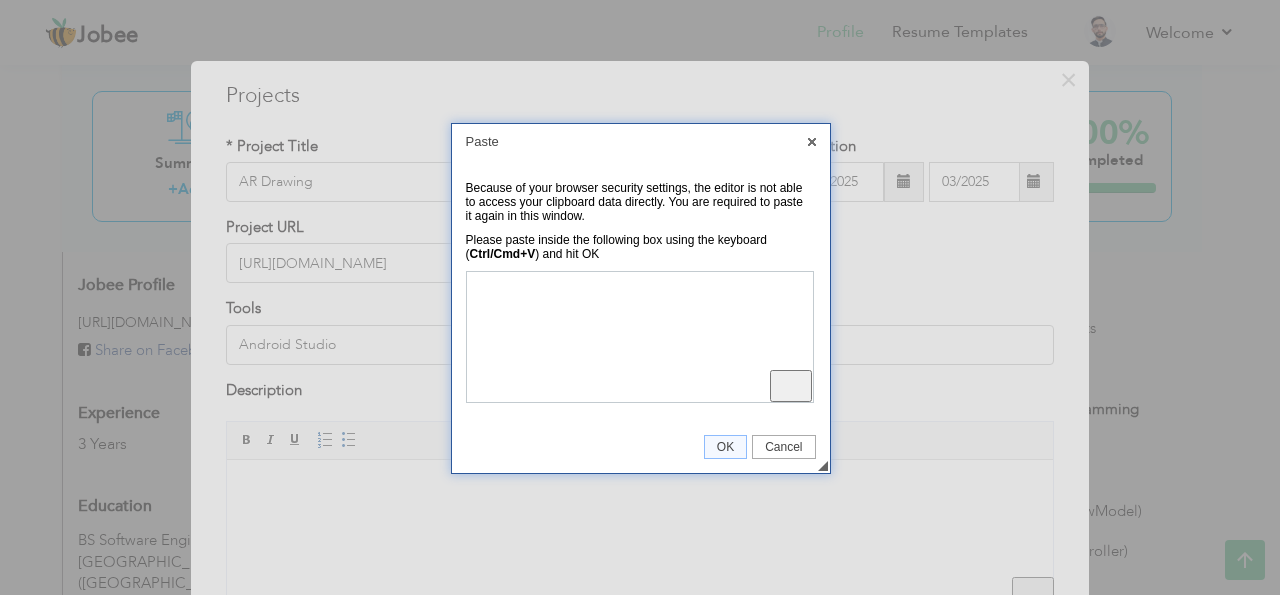 type 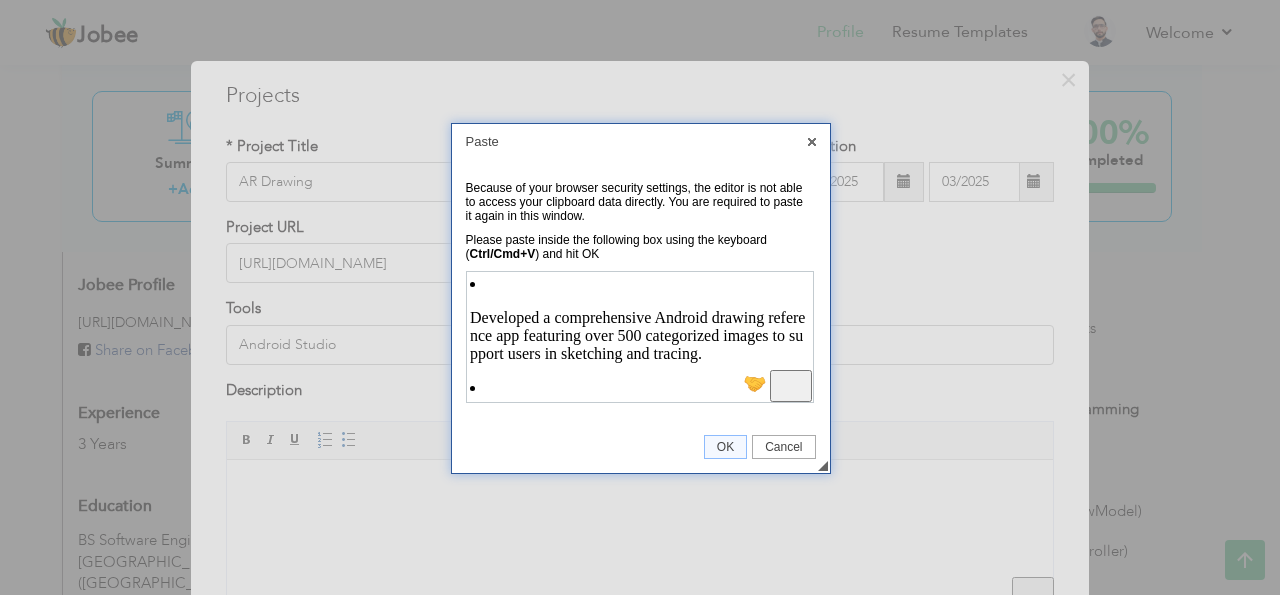 click on "Developed a comprehensive Android drawing reference app featuring over 500 categorized images to support users in sketching and tracing." at bounding box center (638, 334) 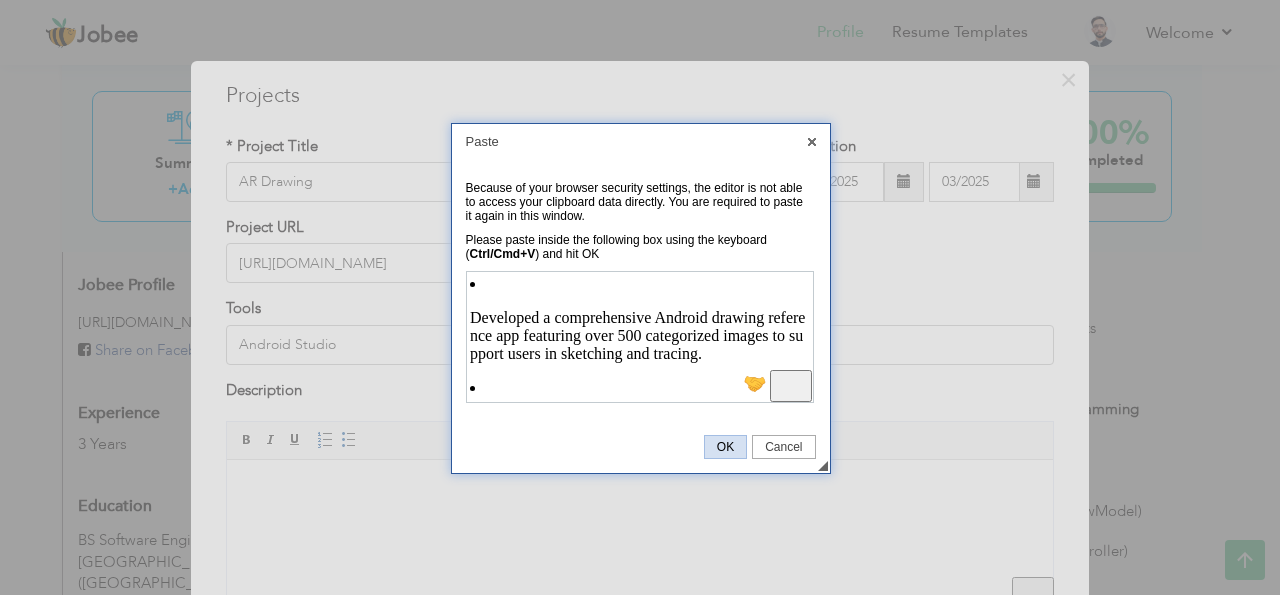 click on "OK" at bounding box center [725, 447] 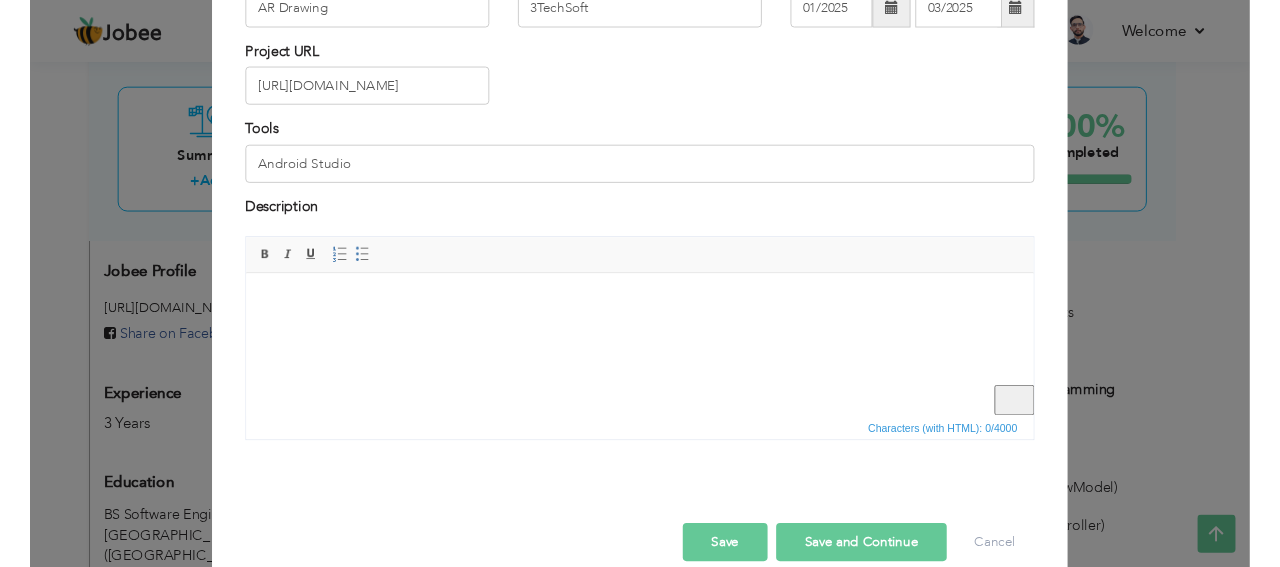 scroll, scrollTop: 201, scrollLeft: 0, axis: vertical 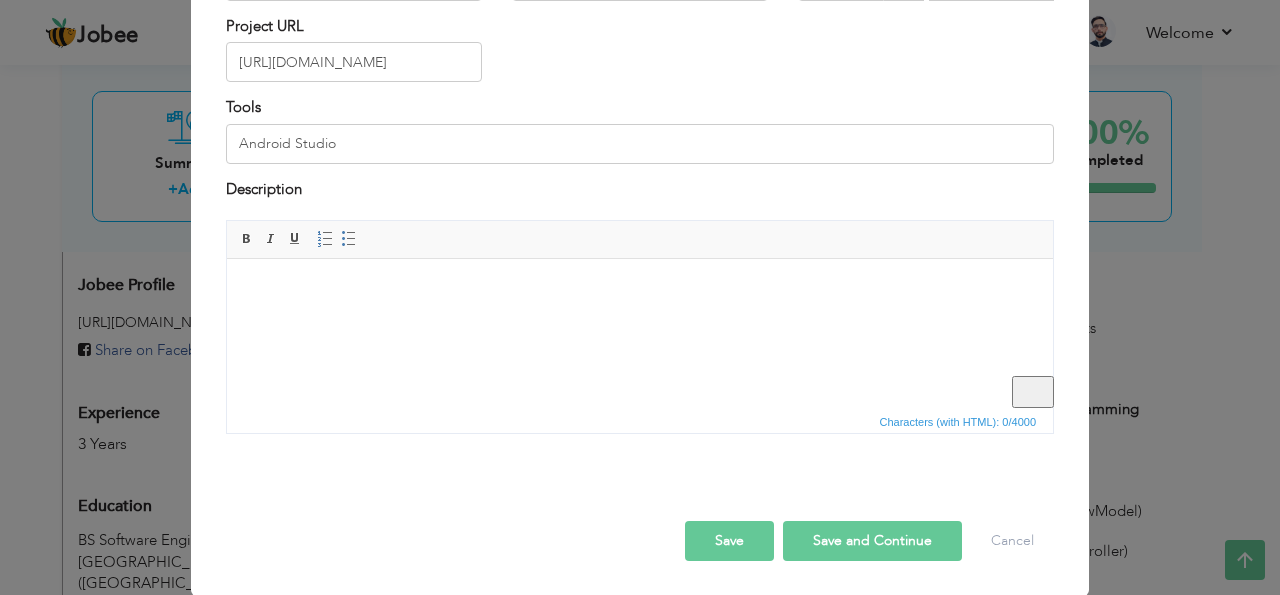 click at bounding box center [640, 289] 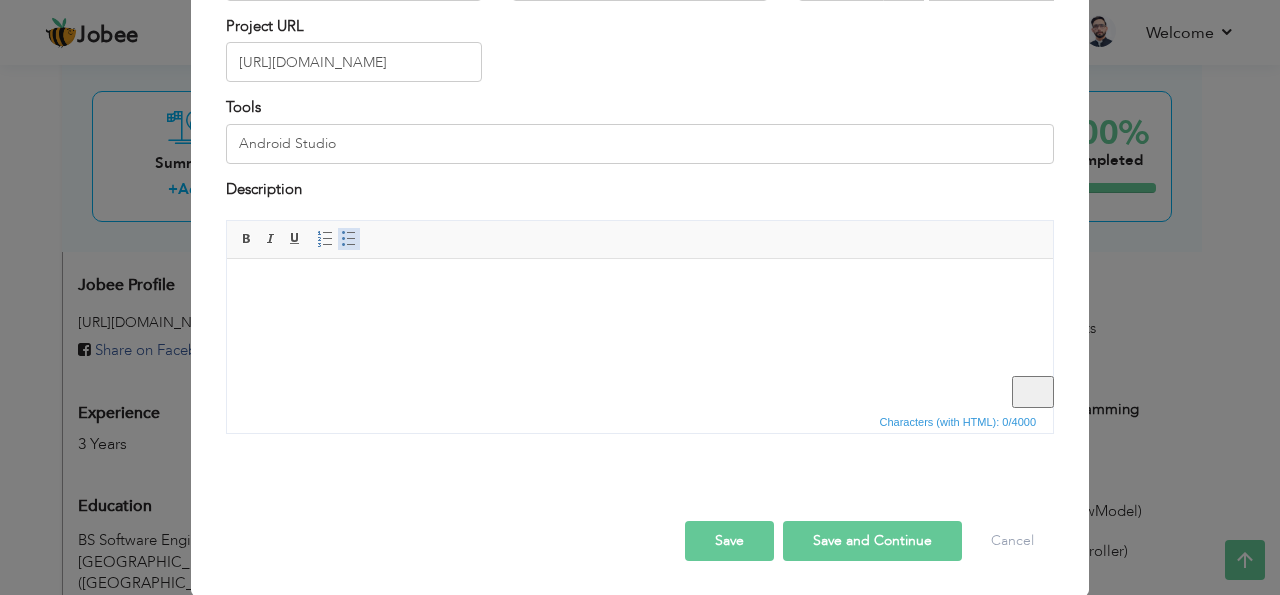 click at bounding box center [349, 239] 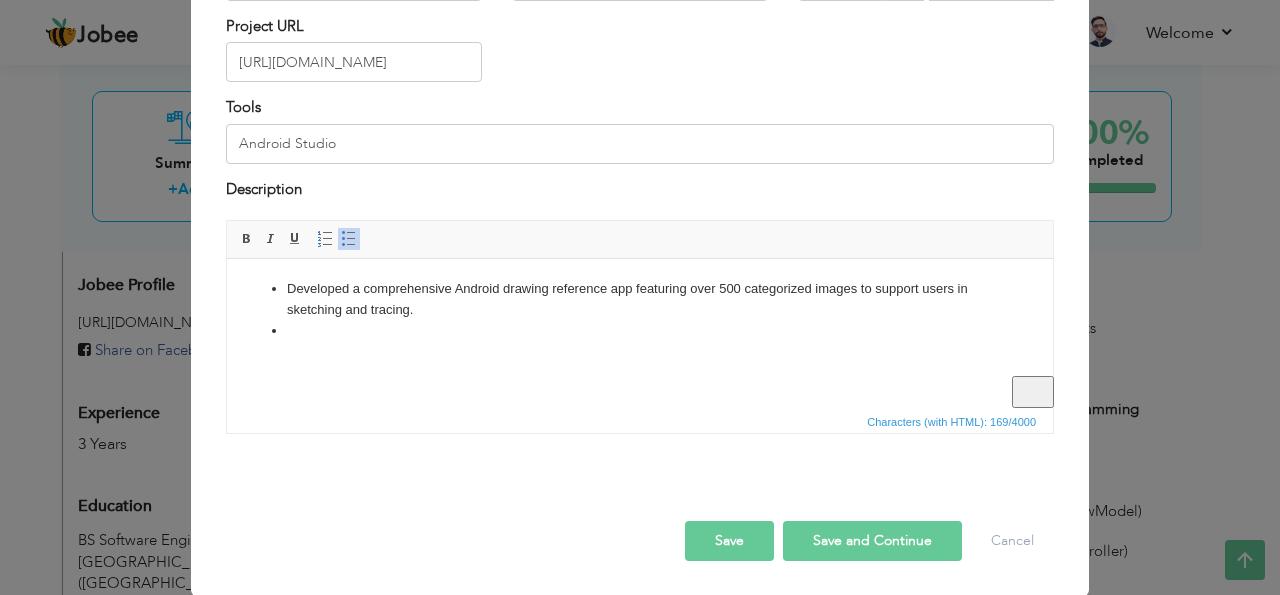 click on "Developed a comprehensive Android drawing reference app featuring over 500 categorized images to support users in sketching and tracing." at bounding box center (640, 300) 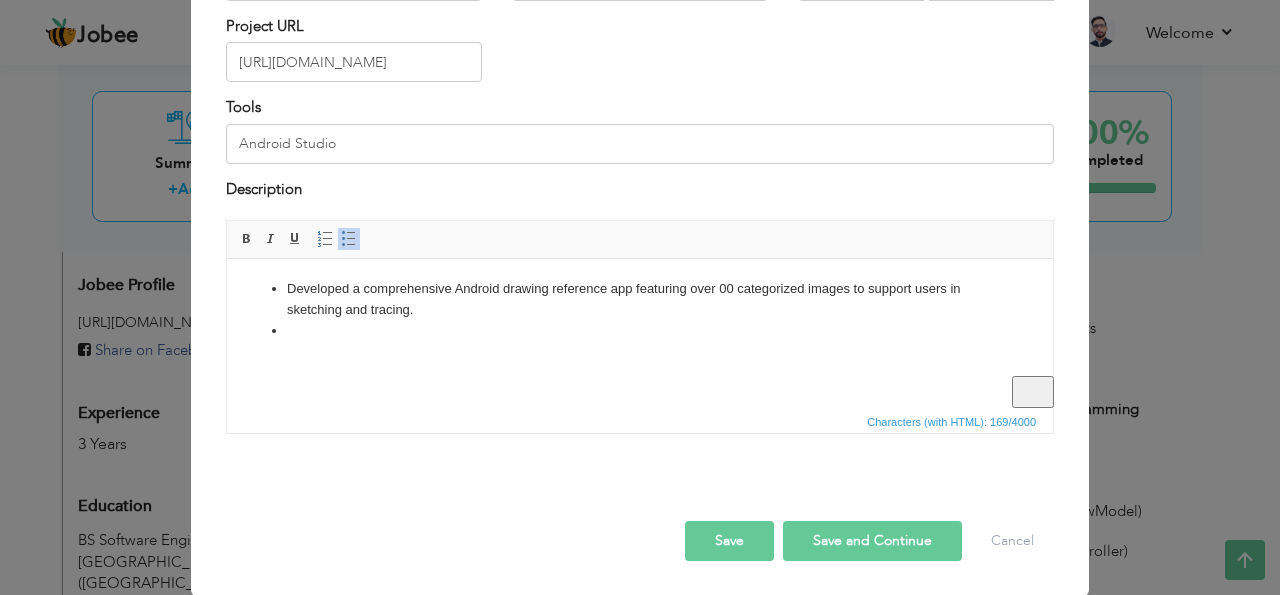 type 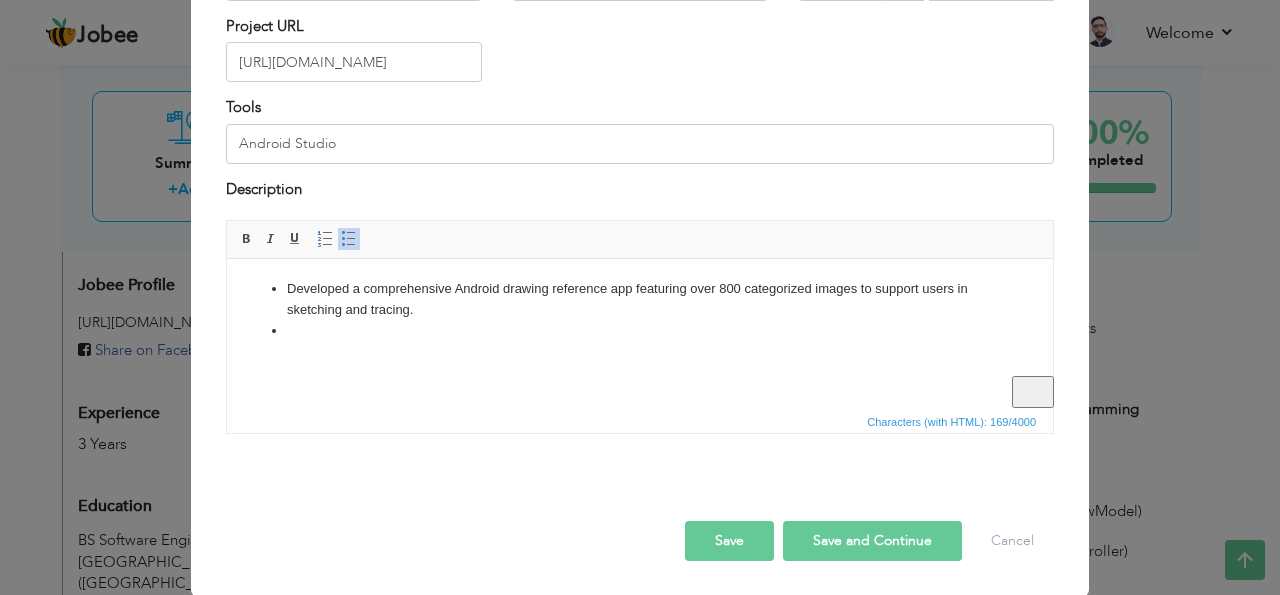 click at bounding box center [640, 331] 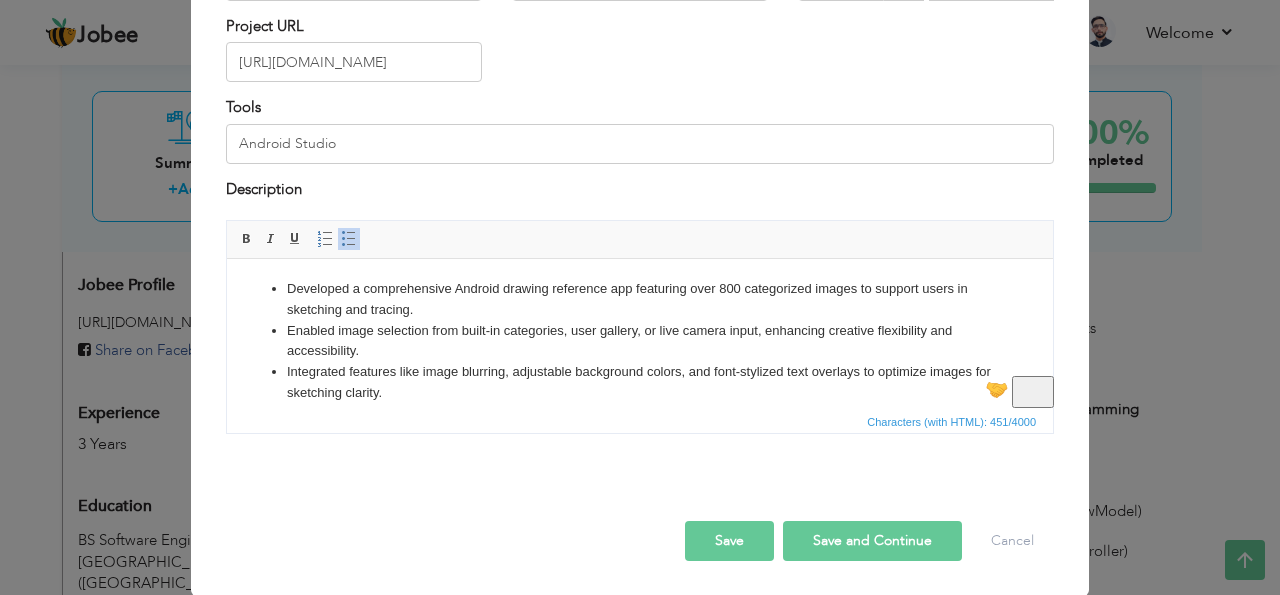 scroll, scrollTop: 198, scrollLeft: 0, axis: vertical 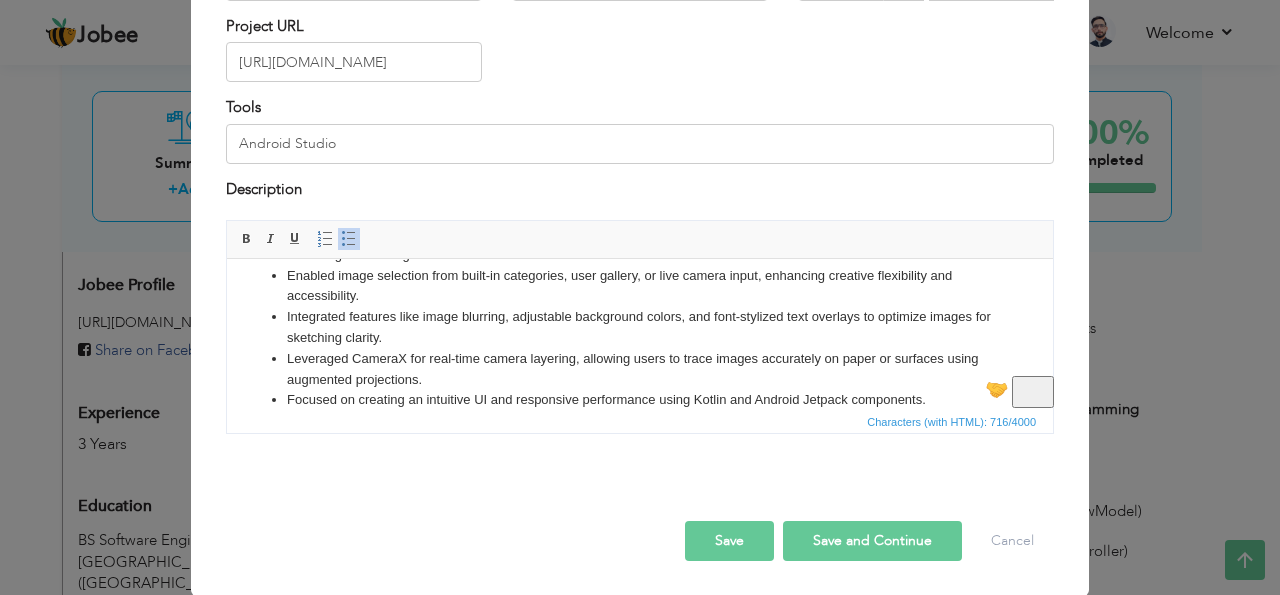 click on "Save and Continue" at bounding box center [872, 541] 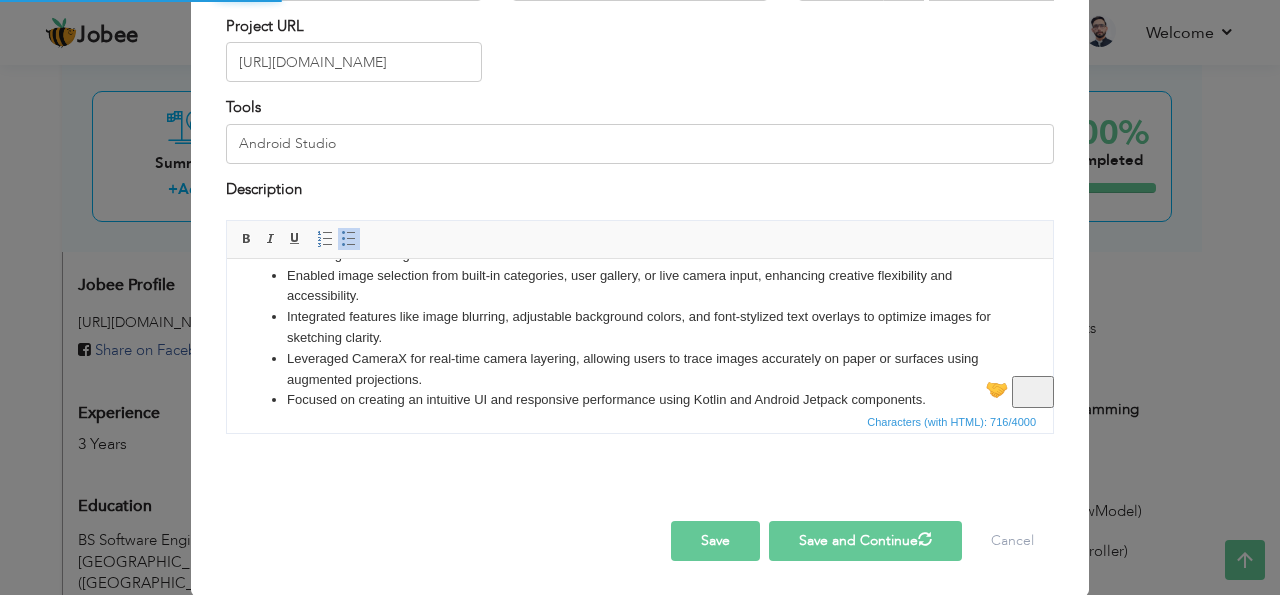 type 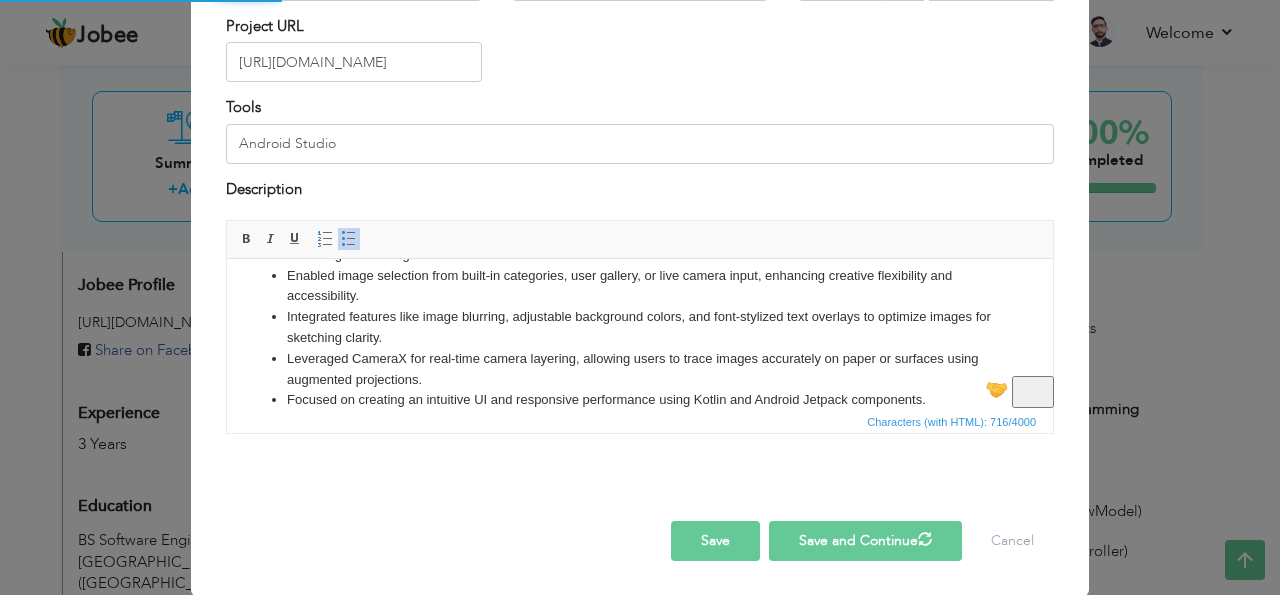 type 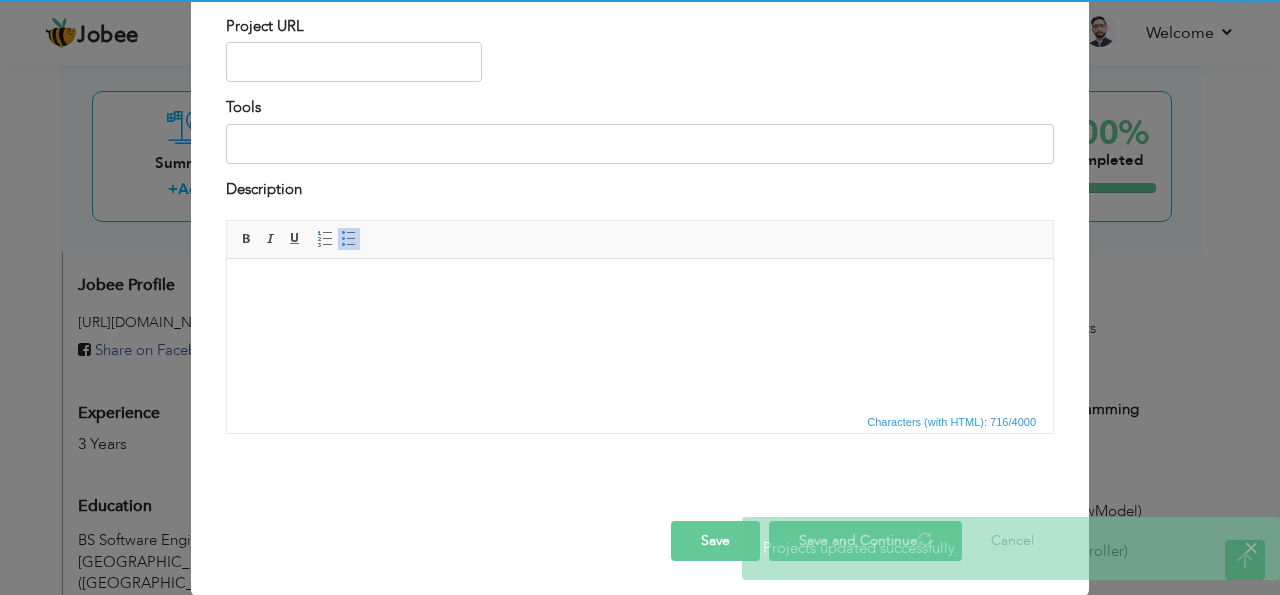 scroll, scrollTop: 0, scrollLeft: 0, axis: both 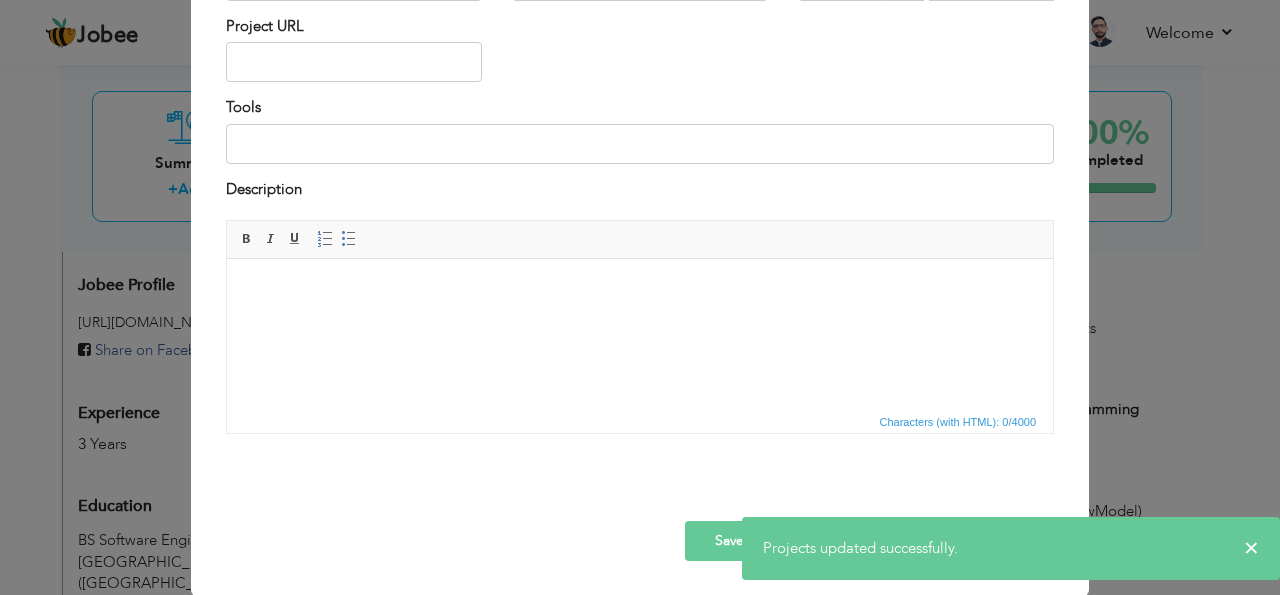 drag, startPoint x: 1203, startPoint y: 513, endPoint x: 1146, endPoint y: 249, distance: 270.0833 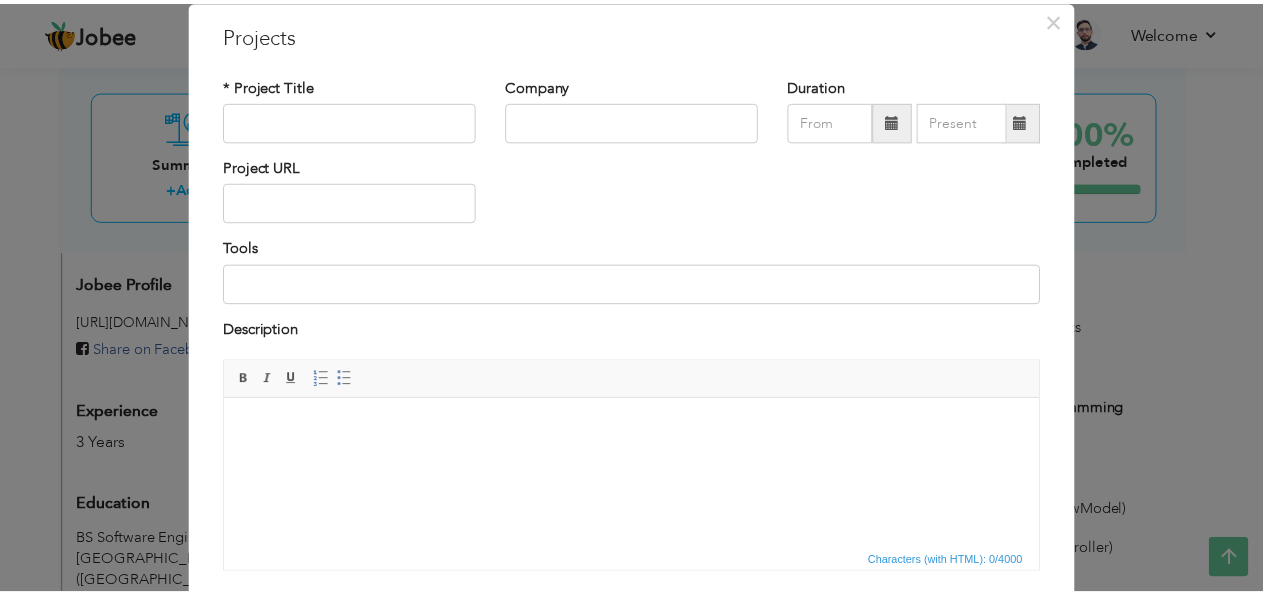 scroll, scrollTop: 0, scrollLeft: 0, axis: both 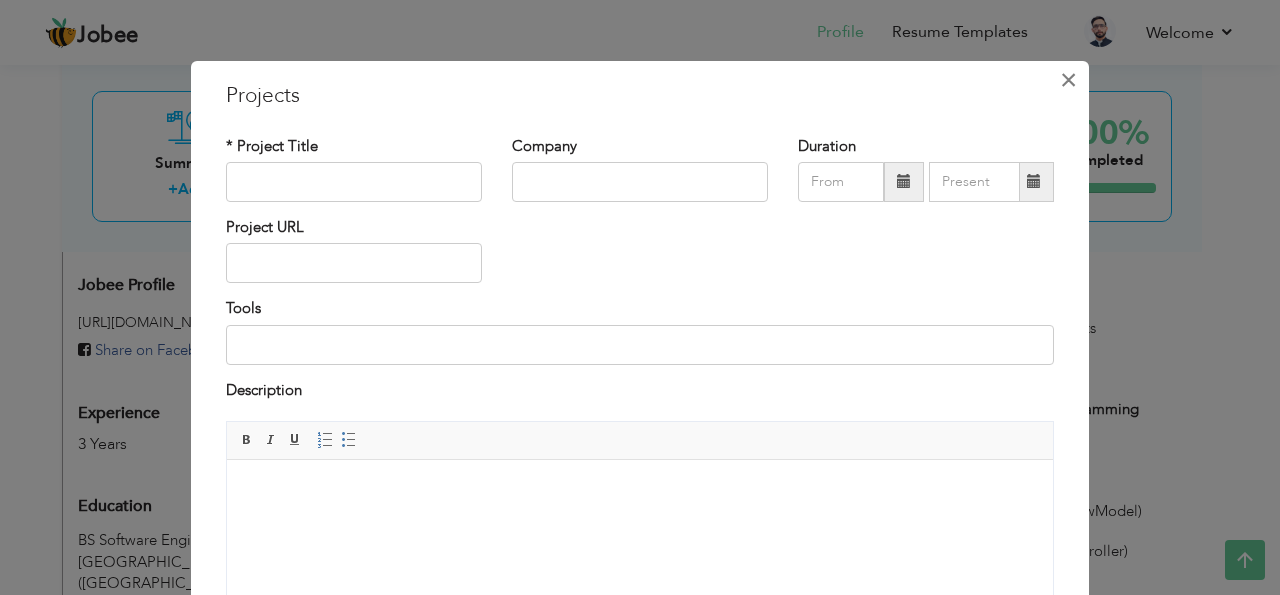 click on "×" at bounding box center [1068, 80] 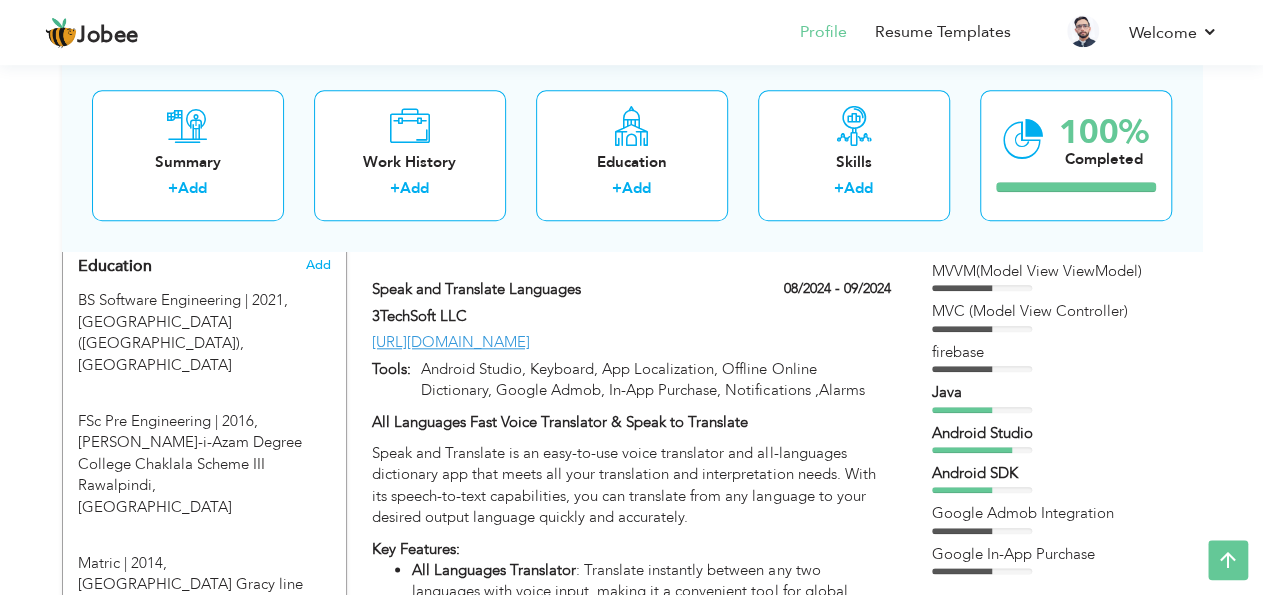 scroll, scrollTop: 804, scrollLeft: 0, axis: vertical 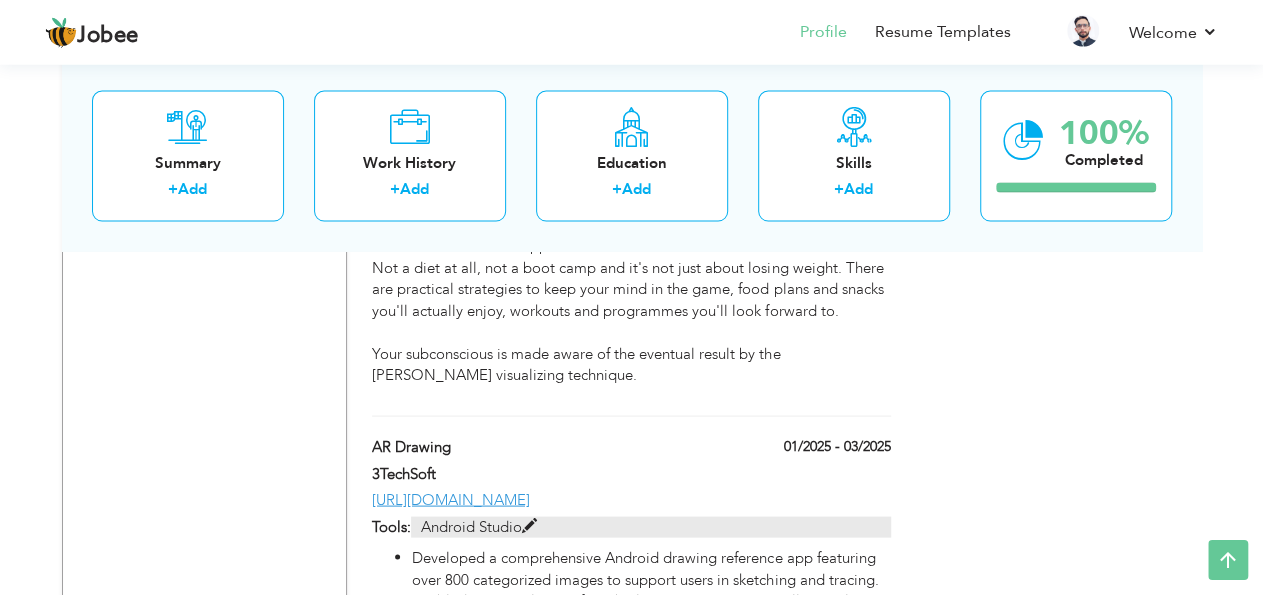 click at bounding box center [529, 526] 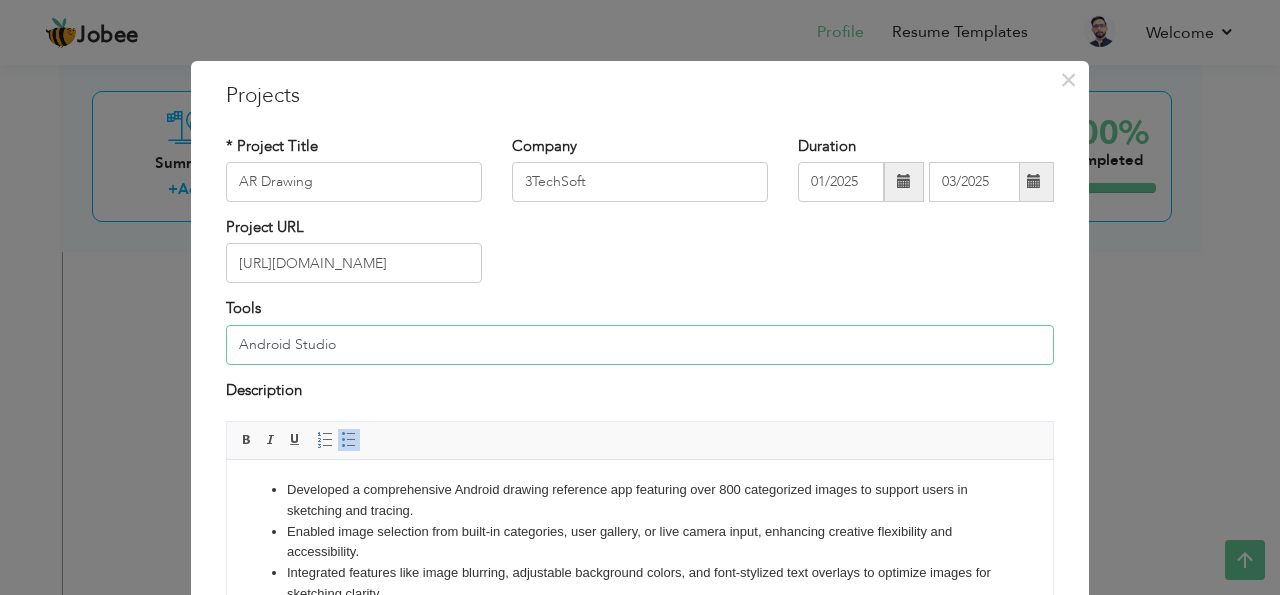 click on "Android Studio" at bounding box center [640, 345] 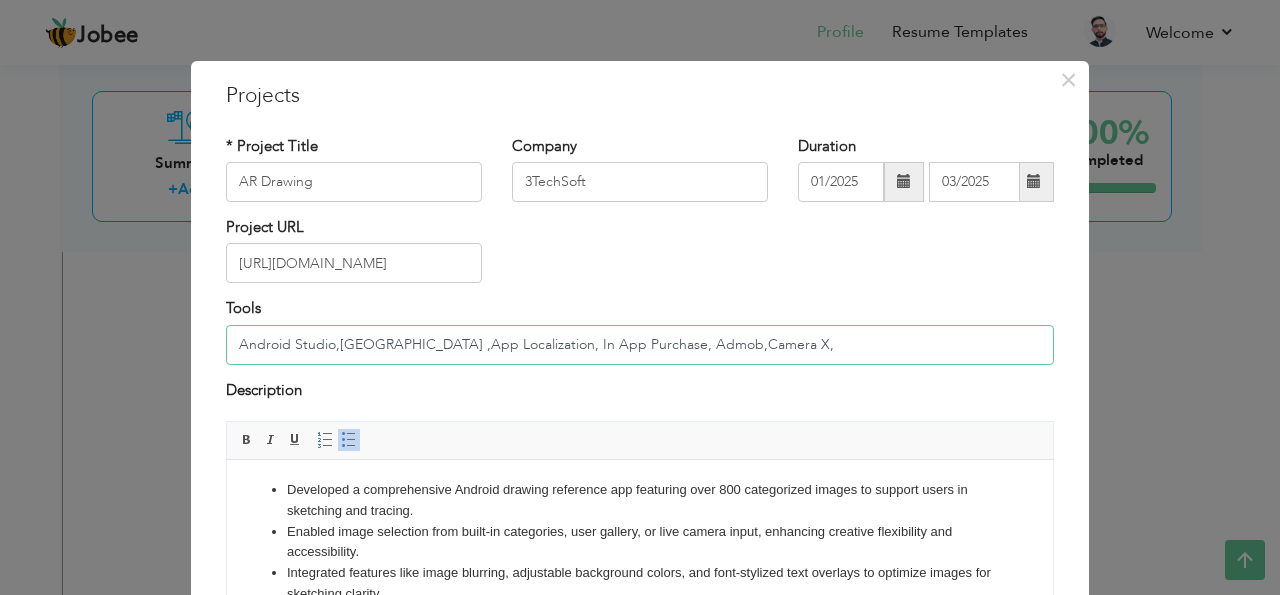type on "Android Studio,[GEOGRAPHIC_DATA] ,App Localization, In App Purchase, Admob,Camera X," 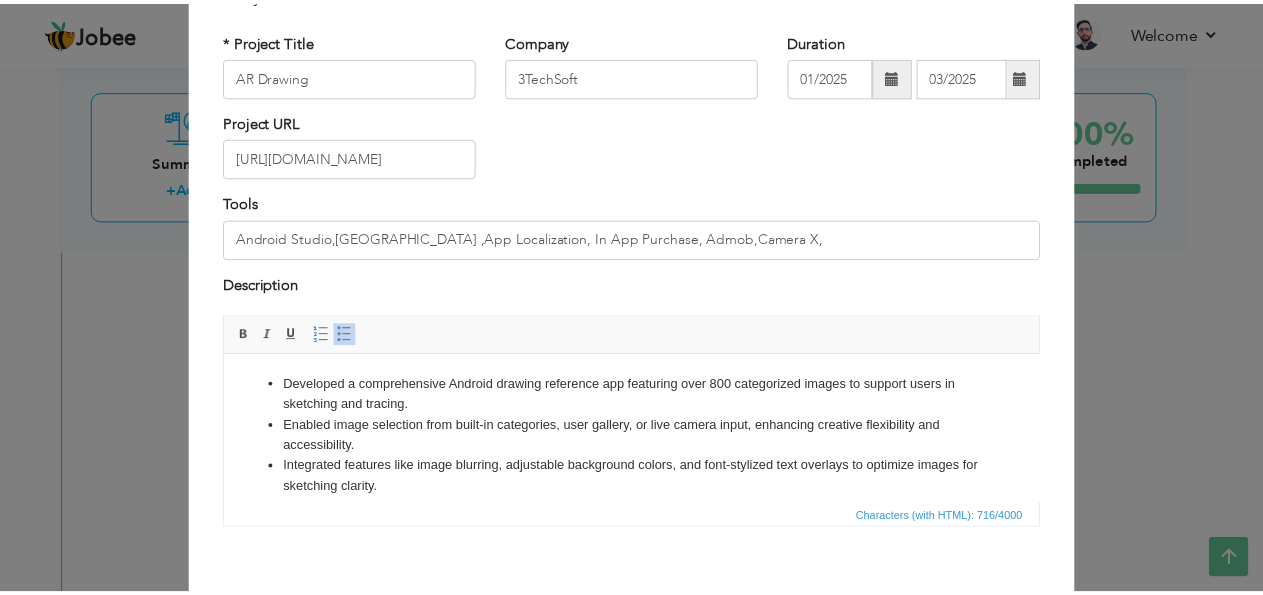 scroll, scrollTop: 201, scrollLeft: 0, axis: vertical 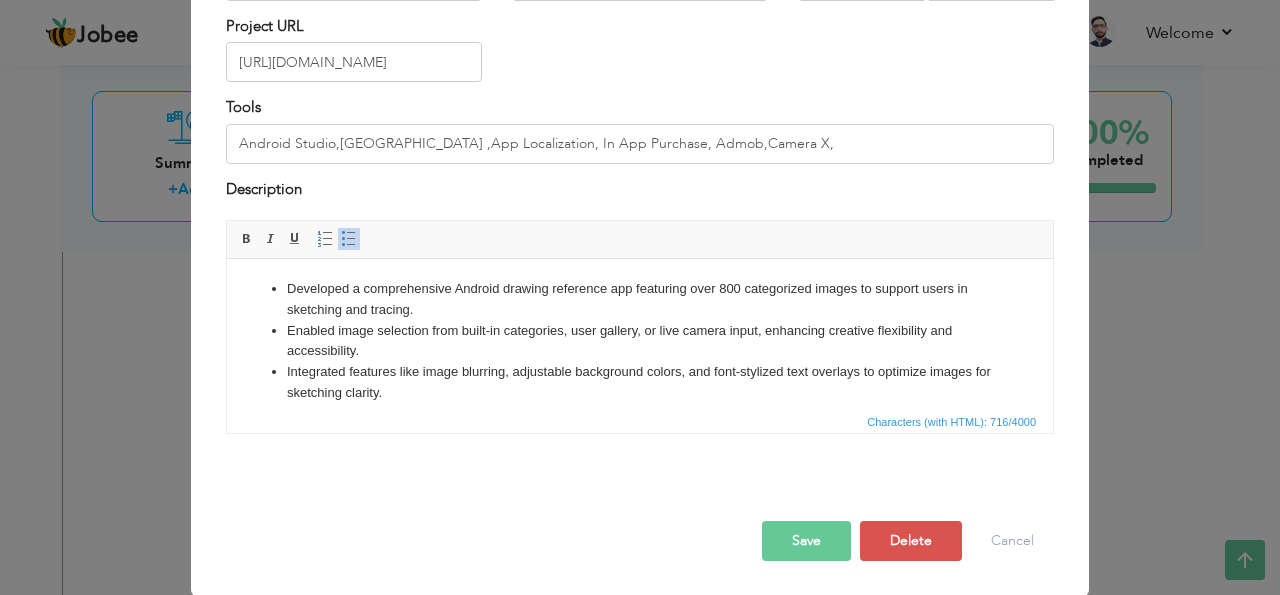 click on "Save" at bounding box center (806, 541) 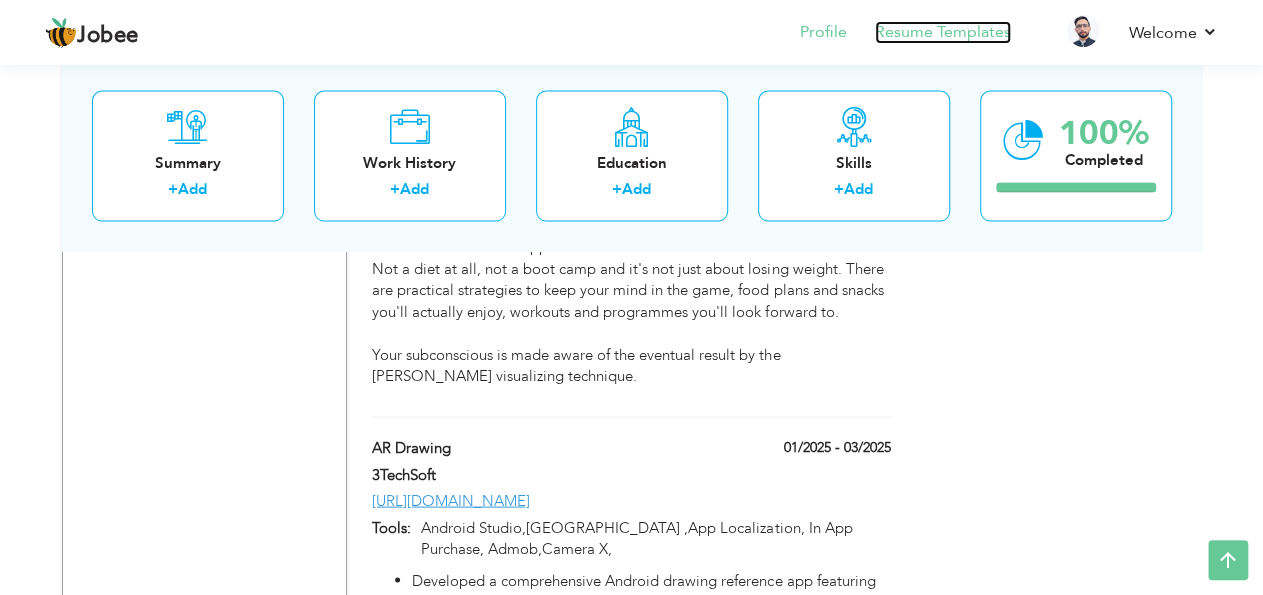 click on "Resume Templates" at bounding box center [943, 32] 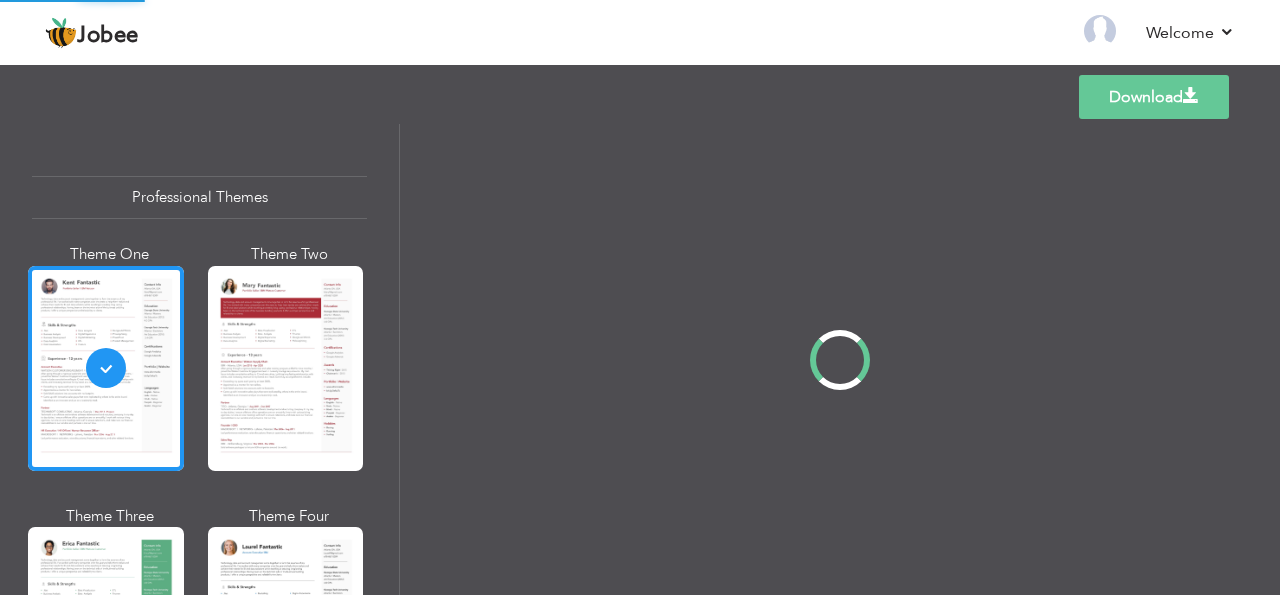 scroll, scrollTop: 0, scrollLeft: 0, axis: both 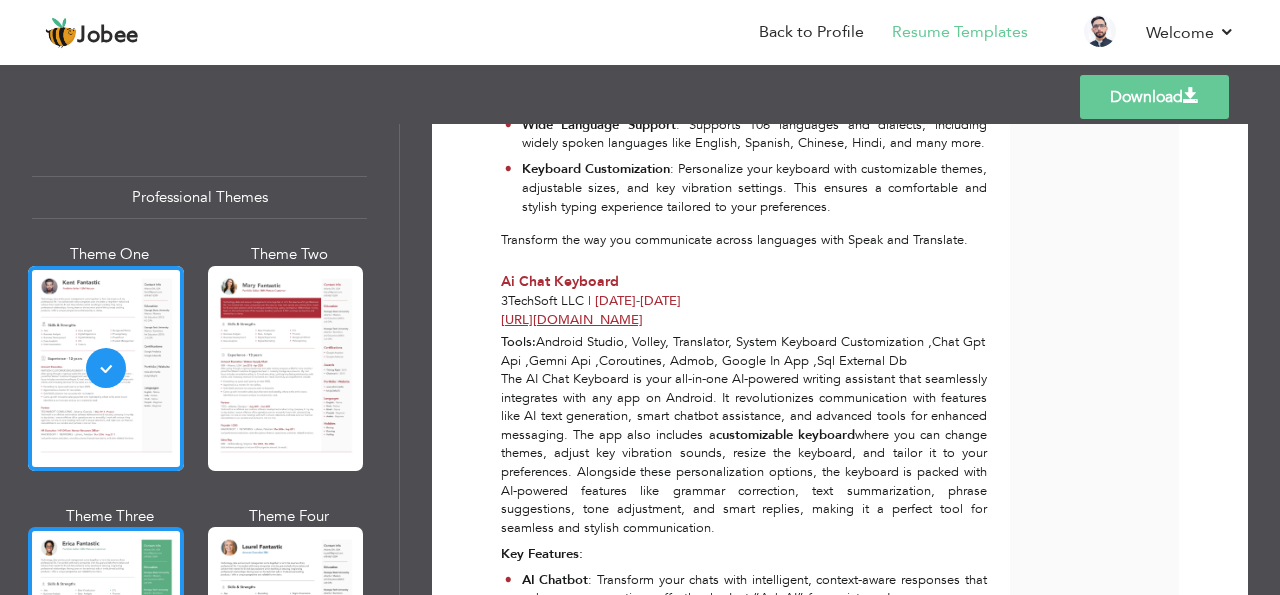 click at bounding box center (106, 629) 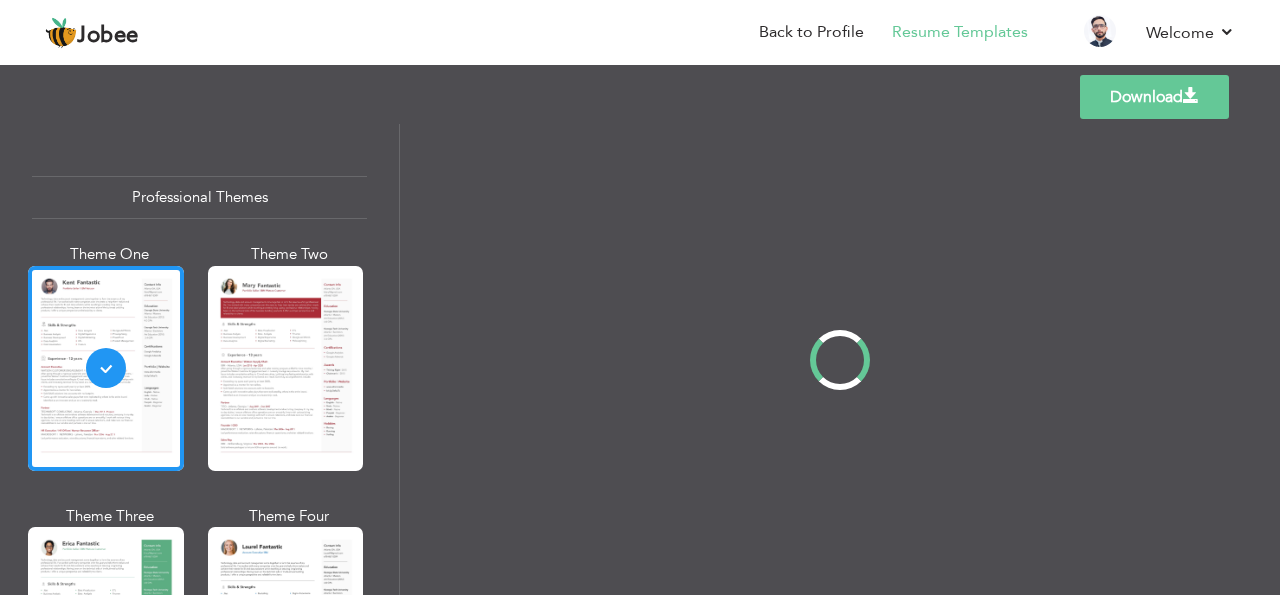 scroll, scrollTop: 0, scrollLeft: 0, axis: both 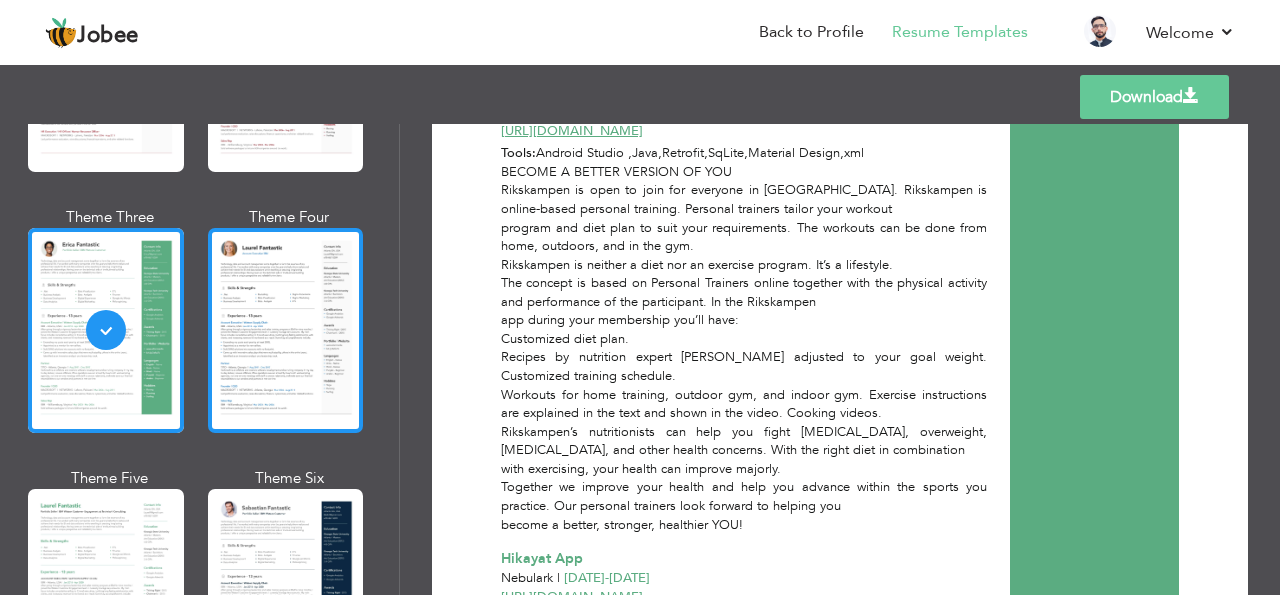 click at bounding box center [286, 330] 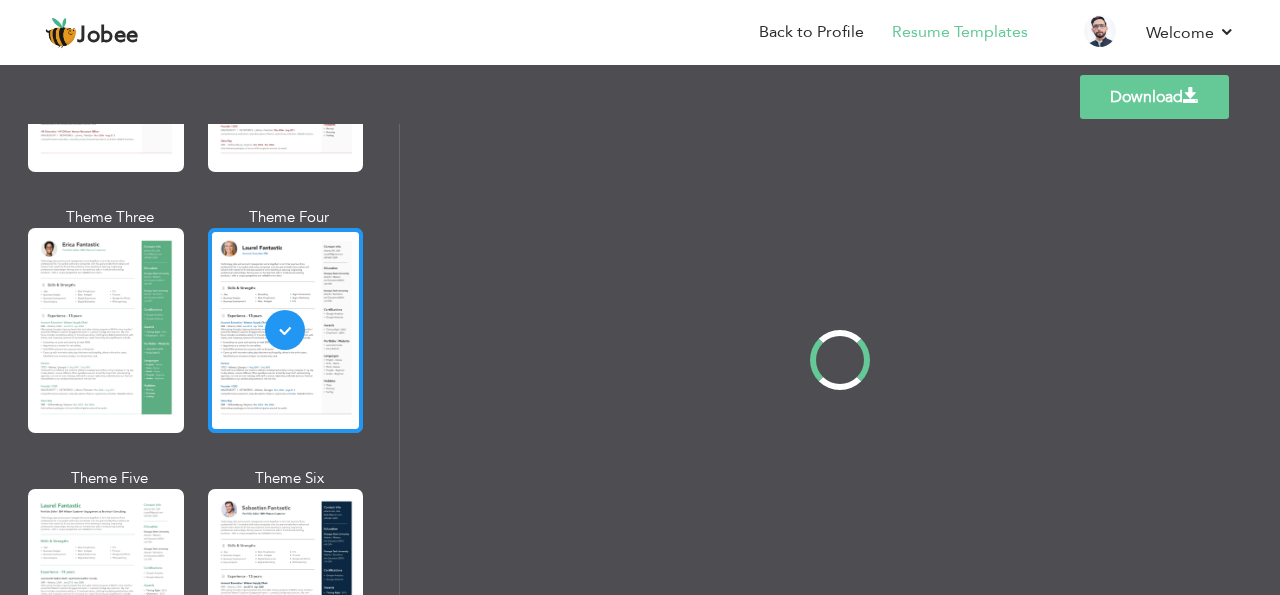 scroll, scrollTop: 0, scrollLeft: 0, axis: both 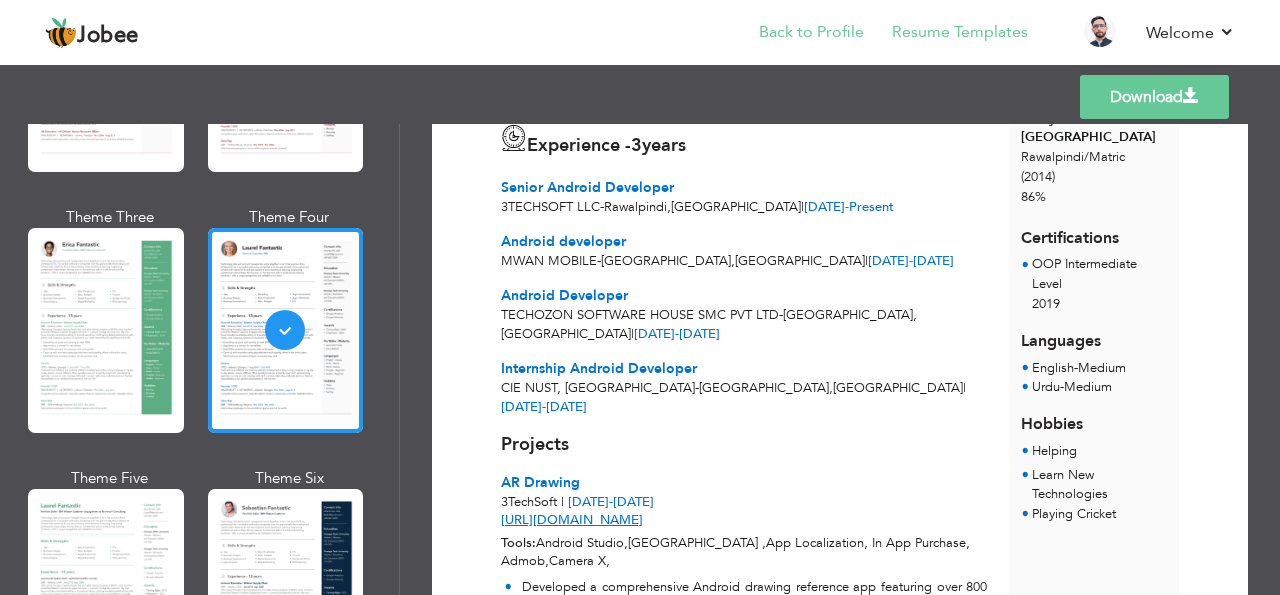 click on "Back to Profile" at bounding box center [797, 34] 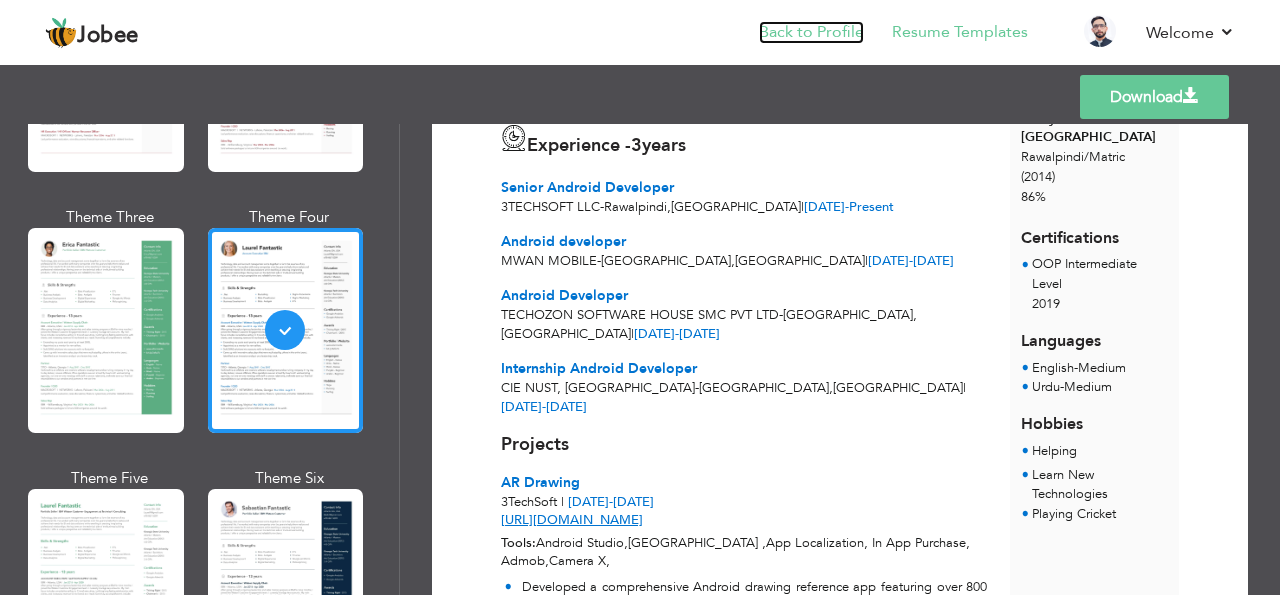 click on "Back to Profile" at bounding box center (811, 32) 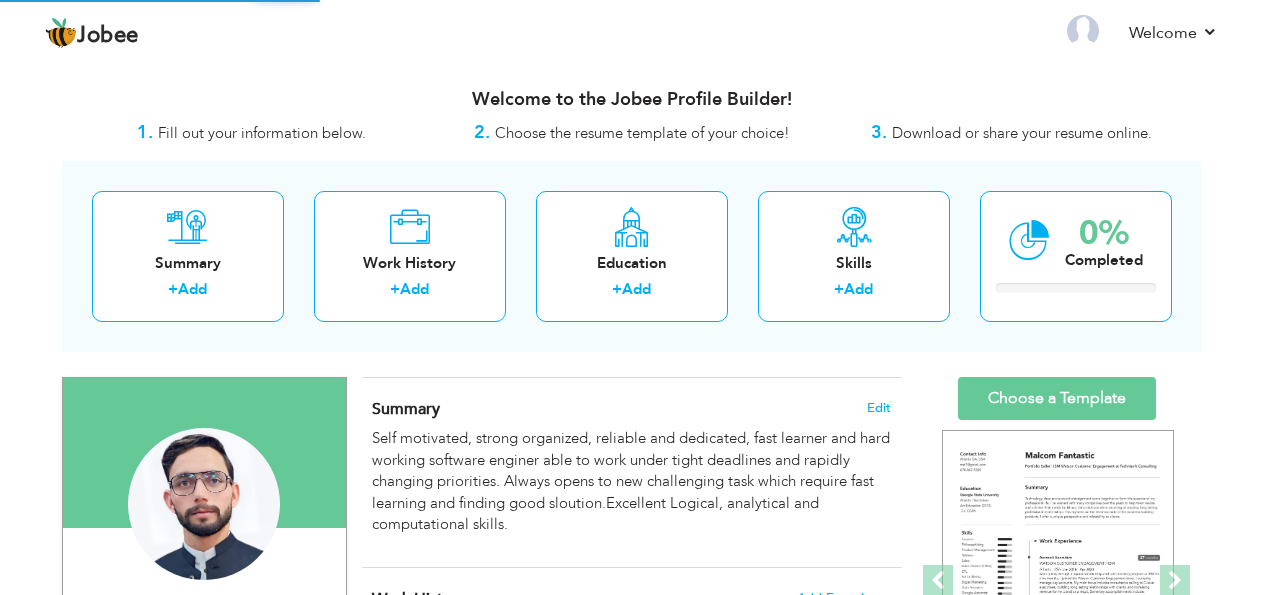 scroll, scrollTop: 0, scrollLeft: 0, axis: both 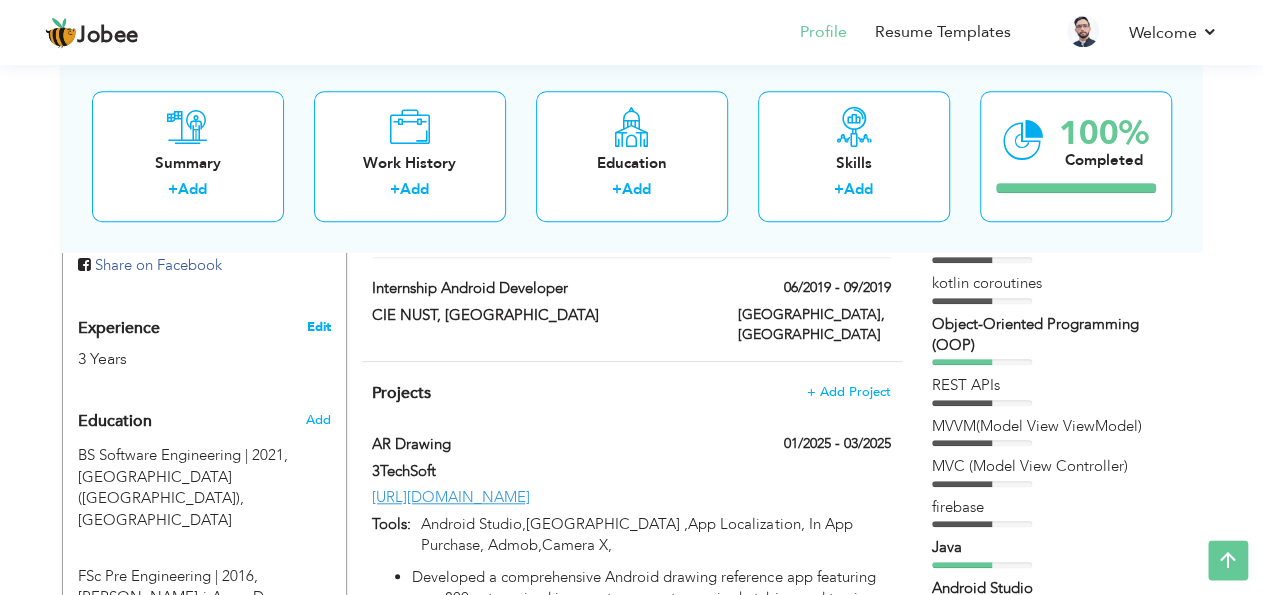 click on "Edit" at bounding box center (318, 327) 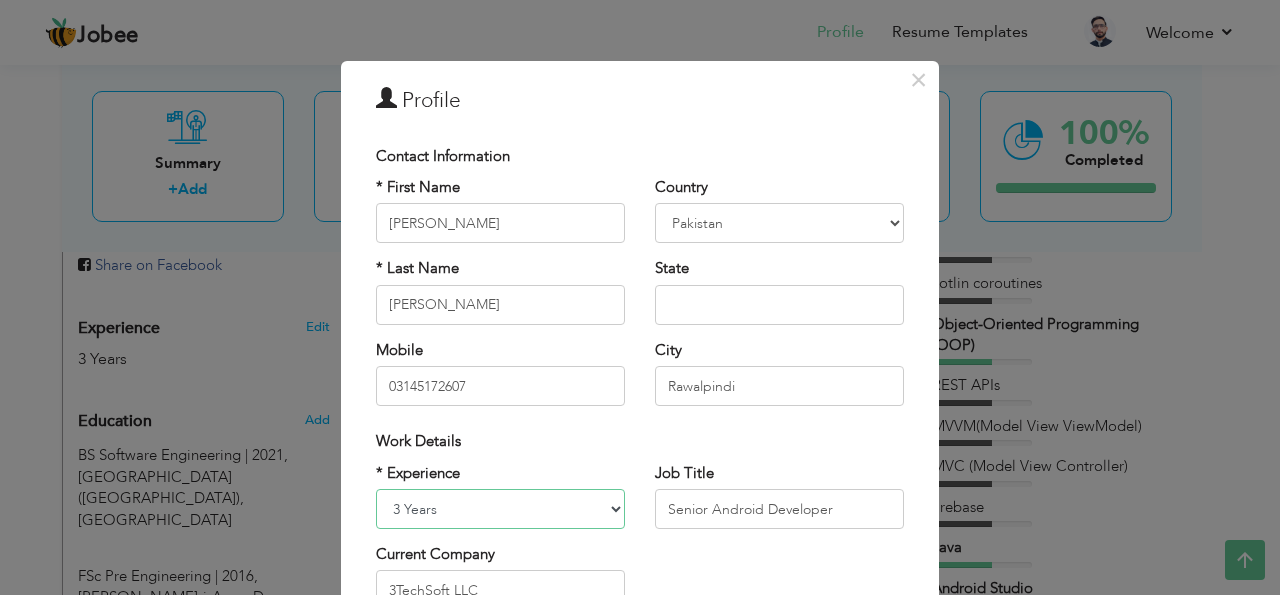 select on "number:6" 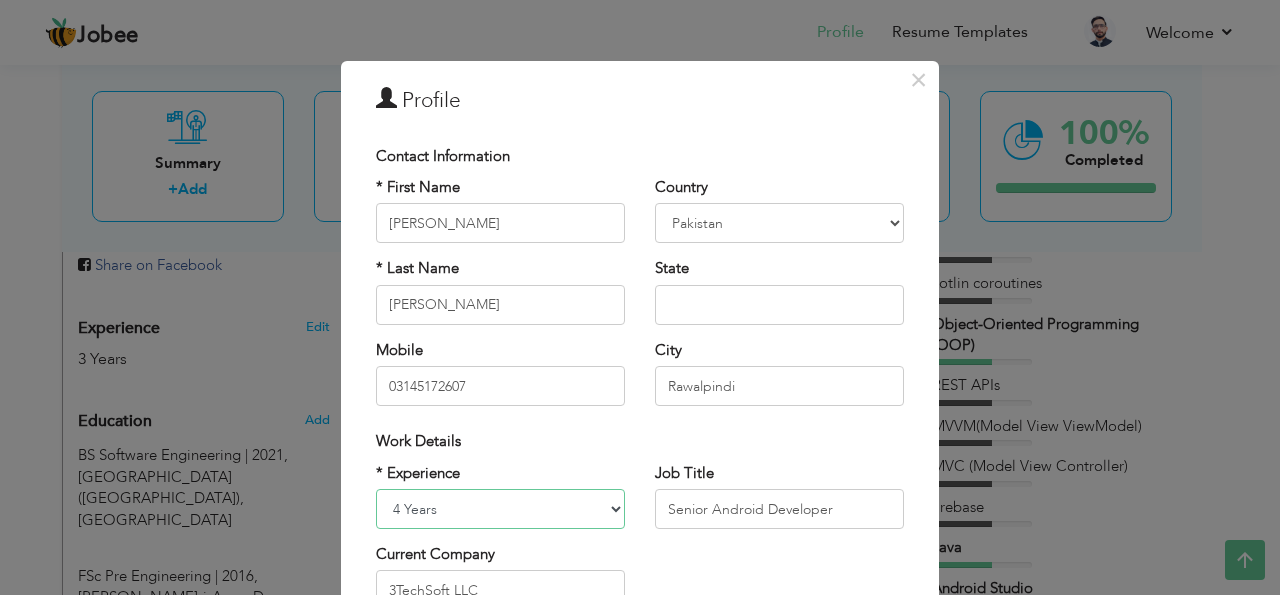 click on "4 Years" at bounding box center [0, 0] 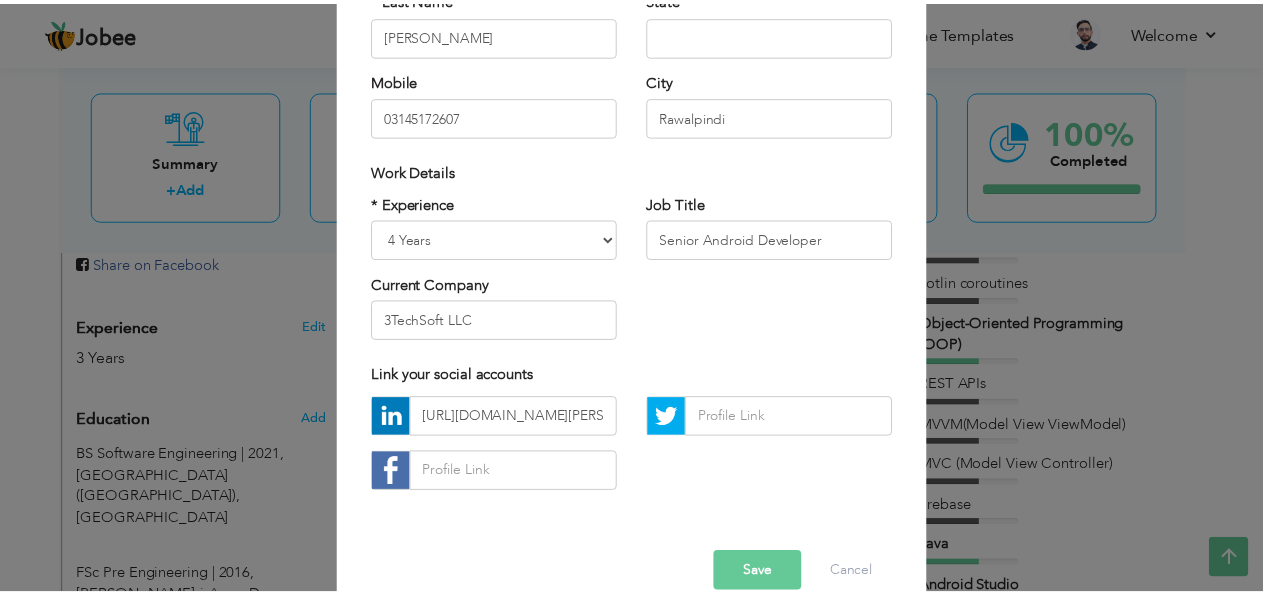 scroll, scrollTop: 303, scrollLeft: 0, axis: vertical 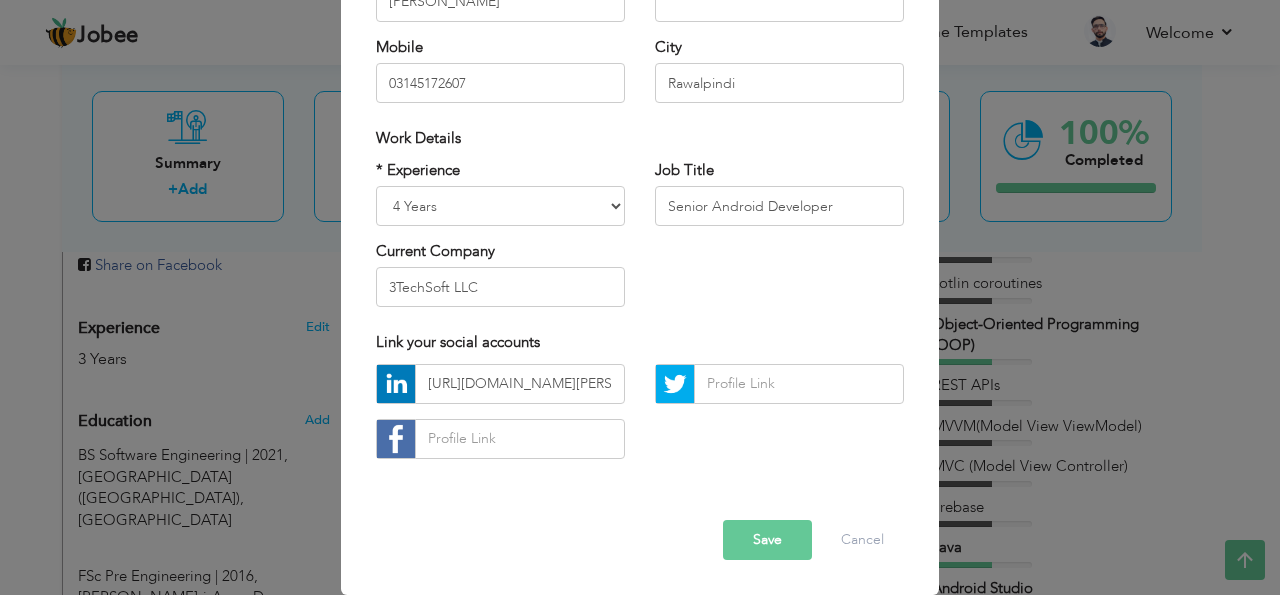 click on "Save" at bounding box center (767, 540) 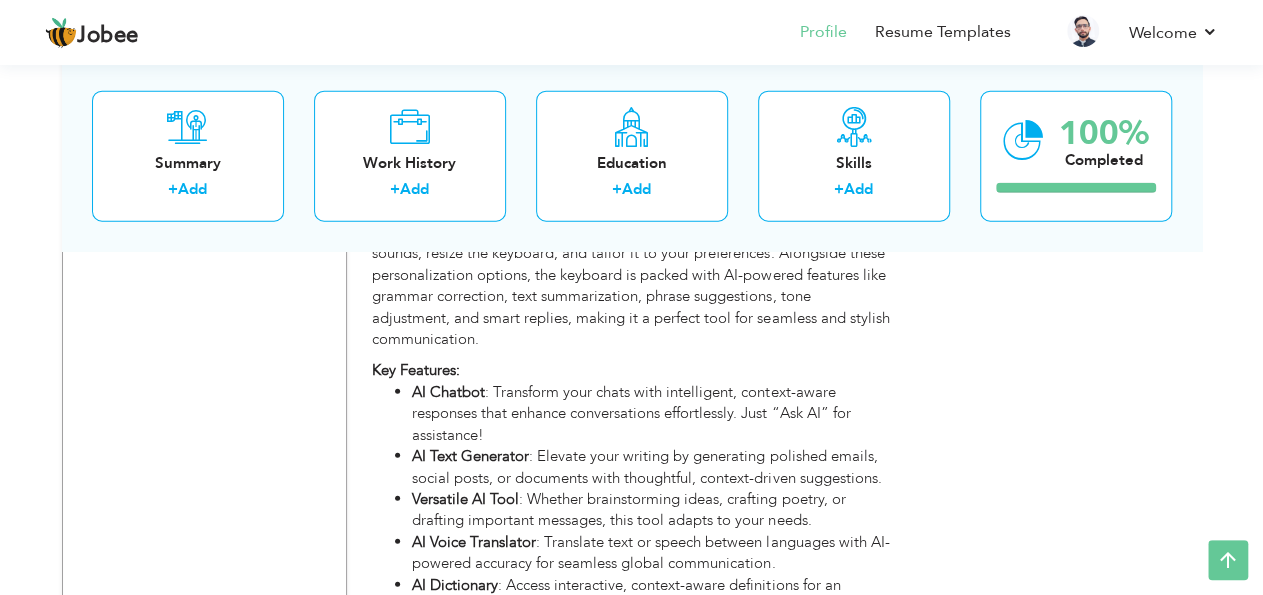 scroll, scrollTop: 2482, scrollLeft: 0, axis: vertical 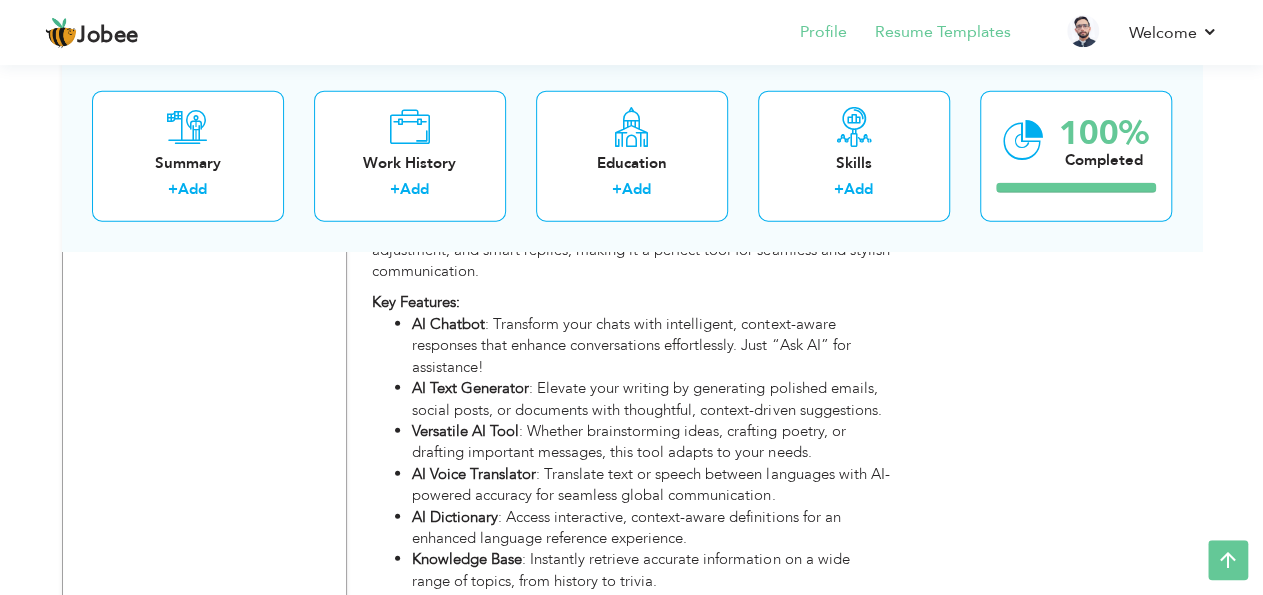 click on "Resume Templates" at bounding box center [929, 34] 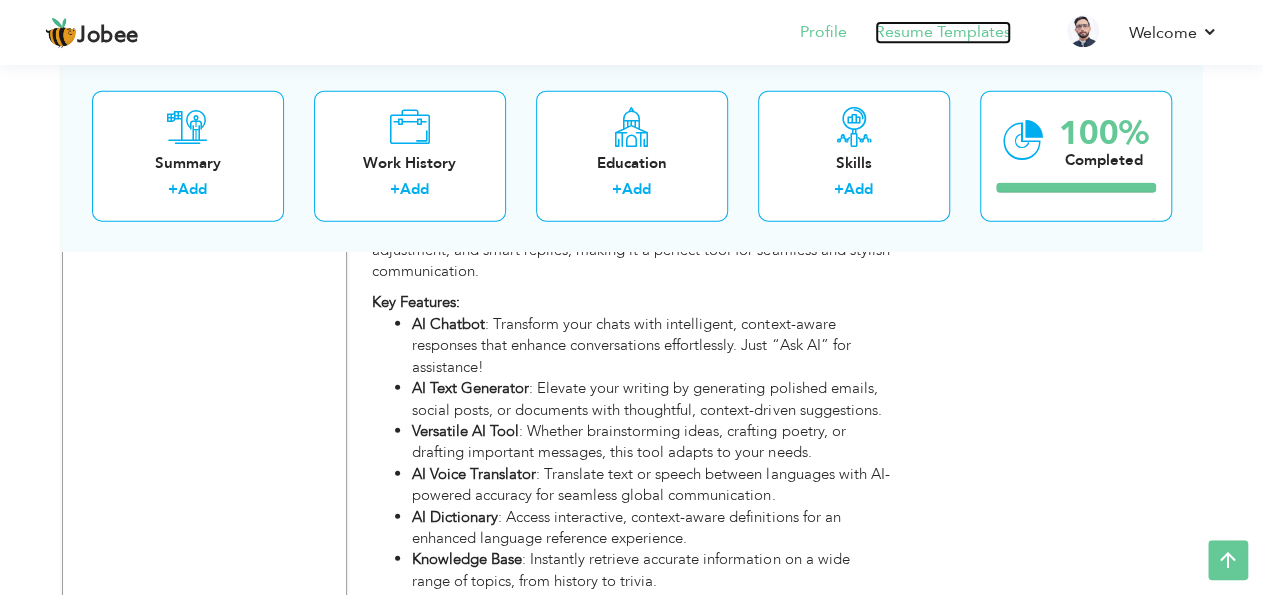 click on "Resume Templates" at bounding box center (943, 32) 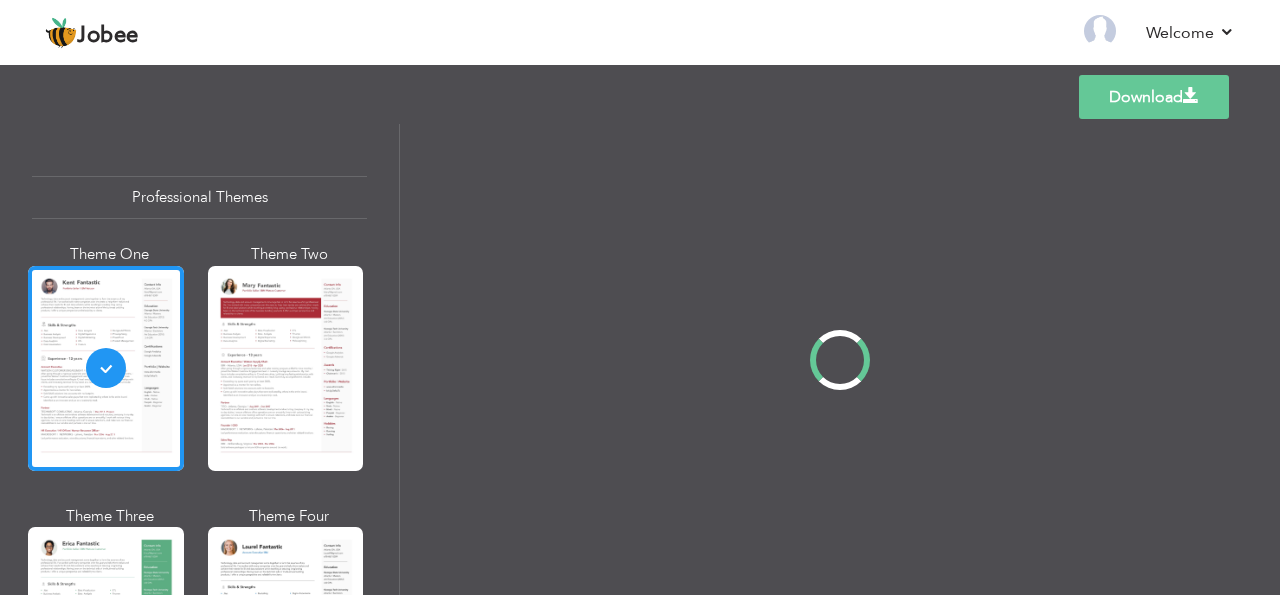 scroll, scrollTop: 0, scrollLeft: 0, axis: both 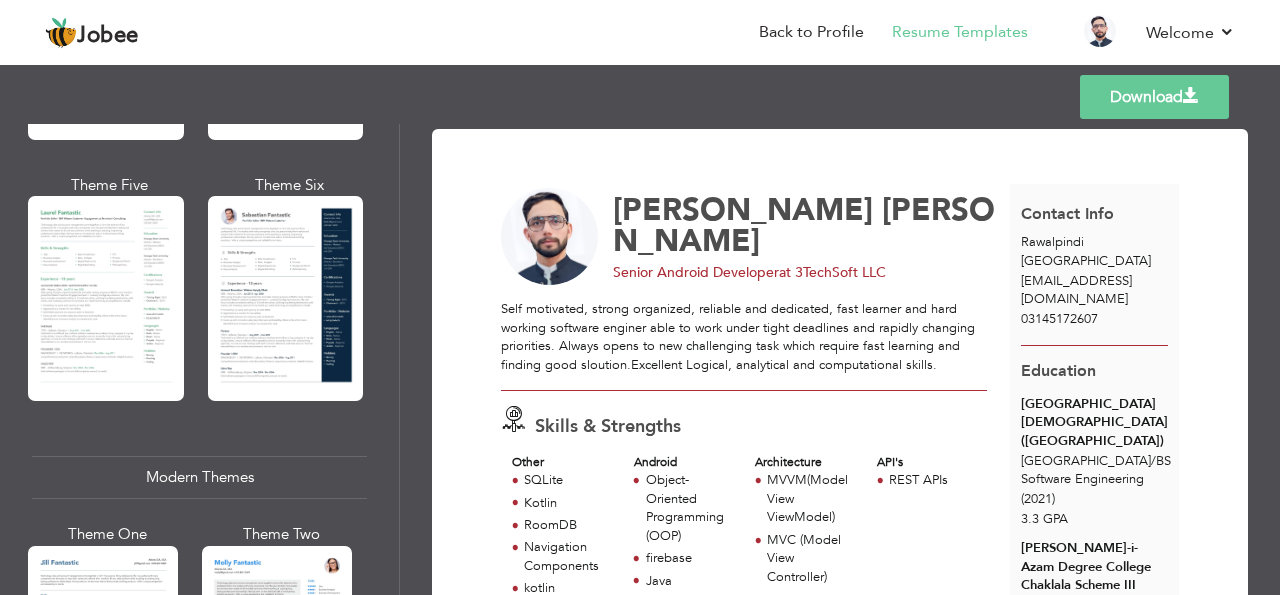 click on "Professional Themes
Theme One
Theme Two
Theme Three
Theme Six" at bounding box center (199, 359) 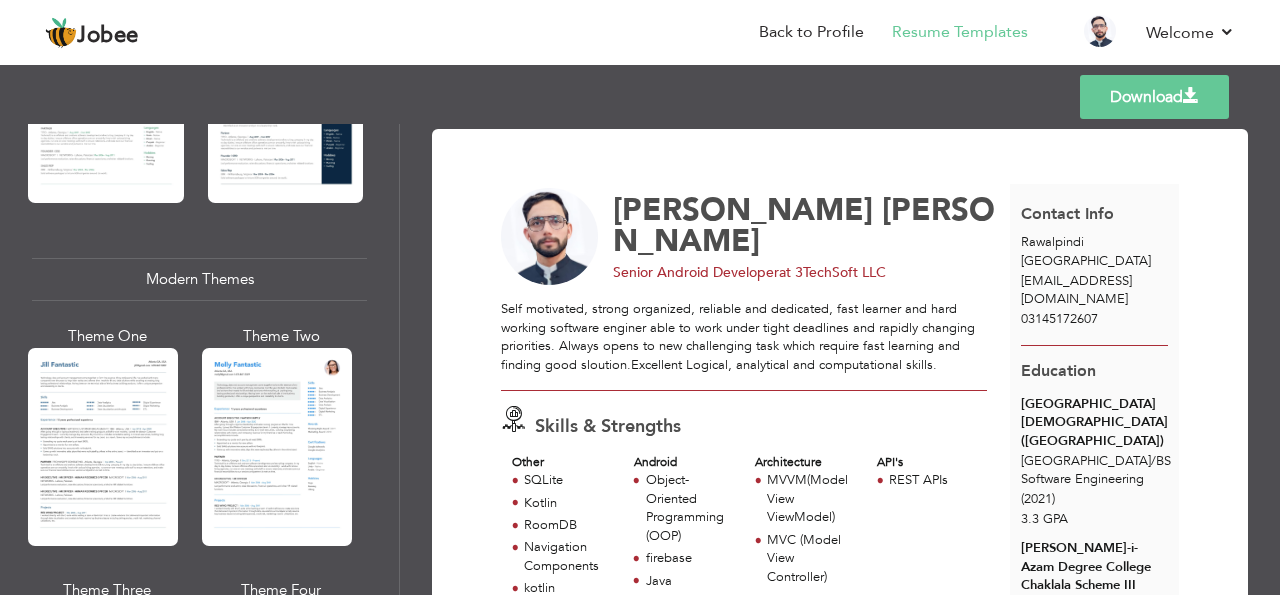 scroll, scrollTop: 963, scrollLeft: 0, axis: vertical 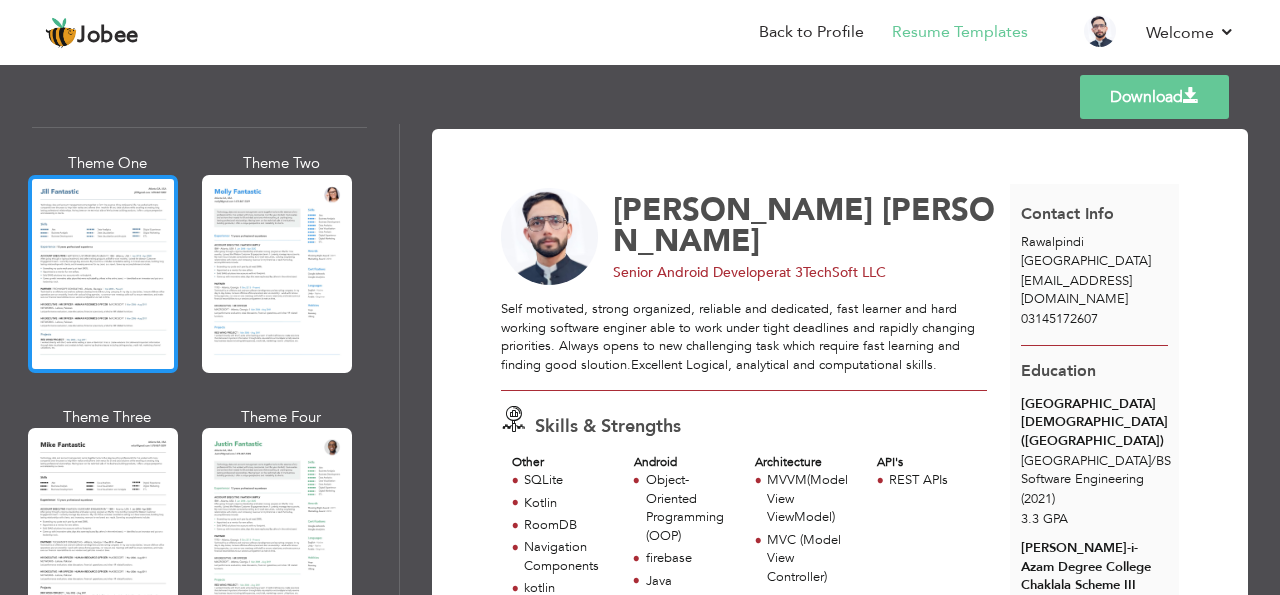 click at bounding box center [103, 274] 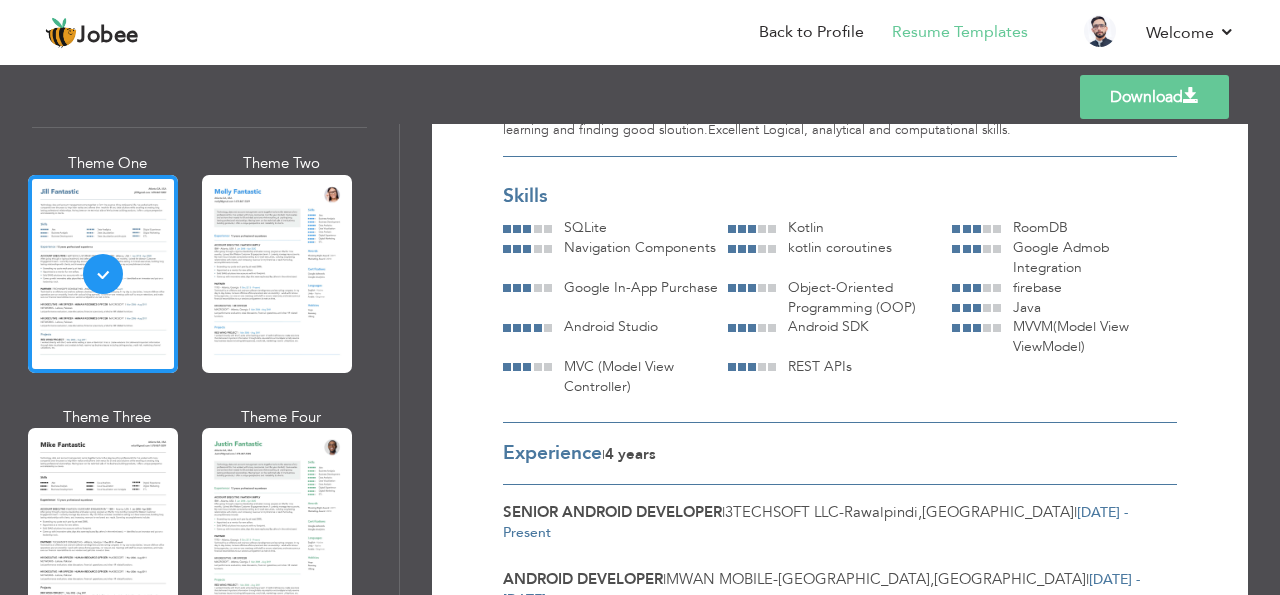 scroll, scrollTop: 453, scrollLeft: 0, axis: vertical 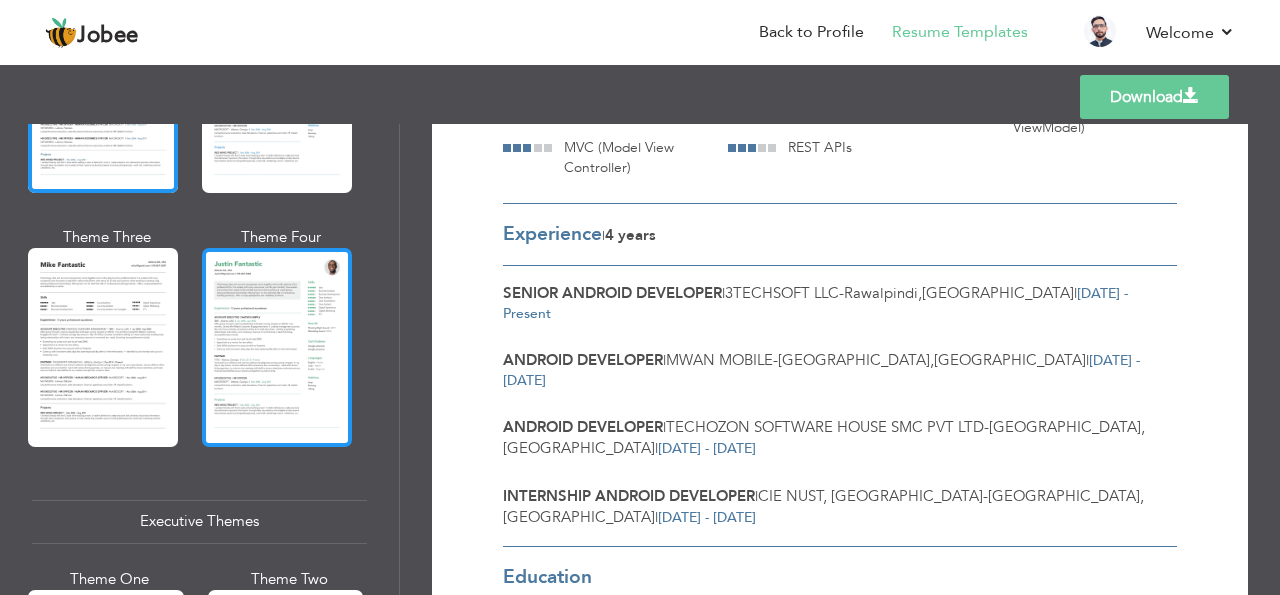 click at bounding box center [277, 347] 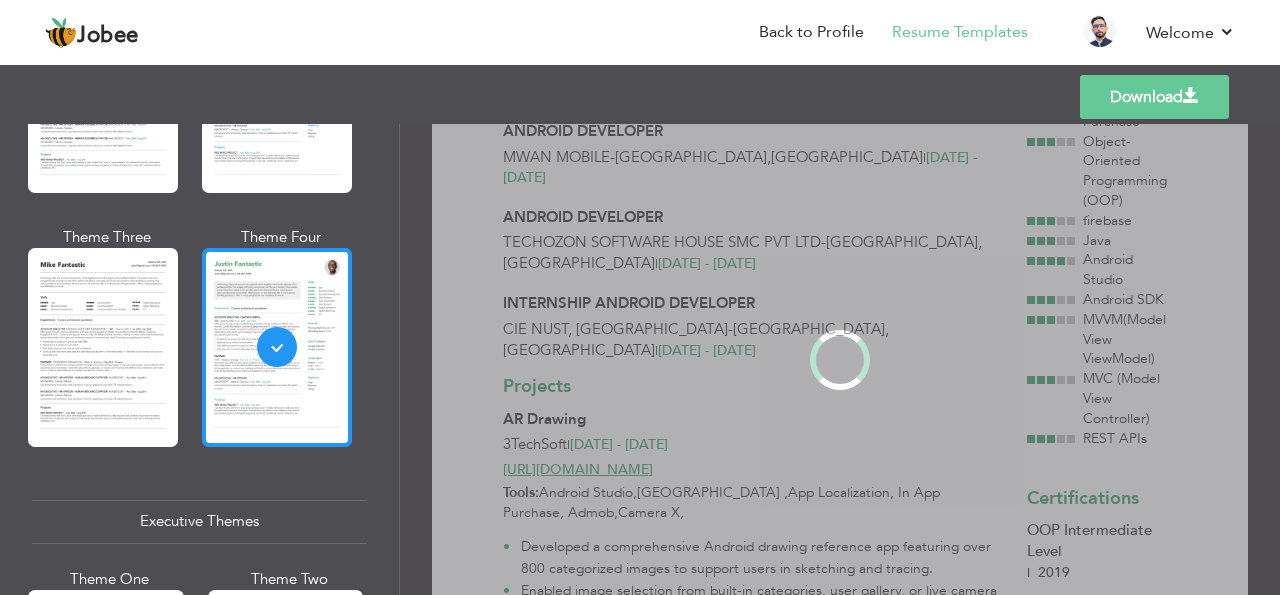 scroll, scrollTop: 0, scrollLeft: 0, axis: both 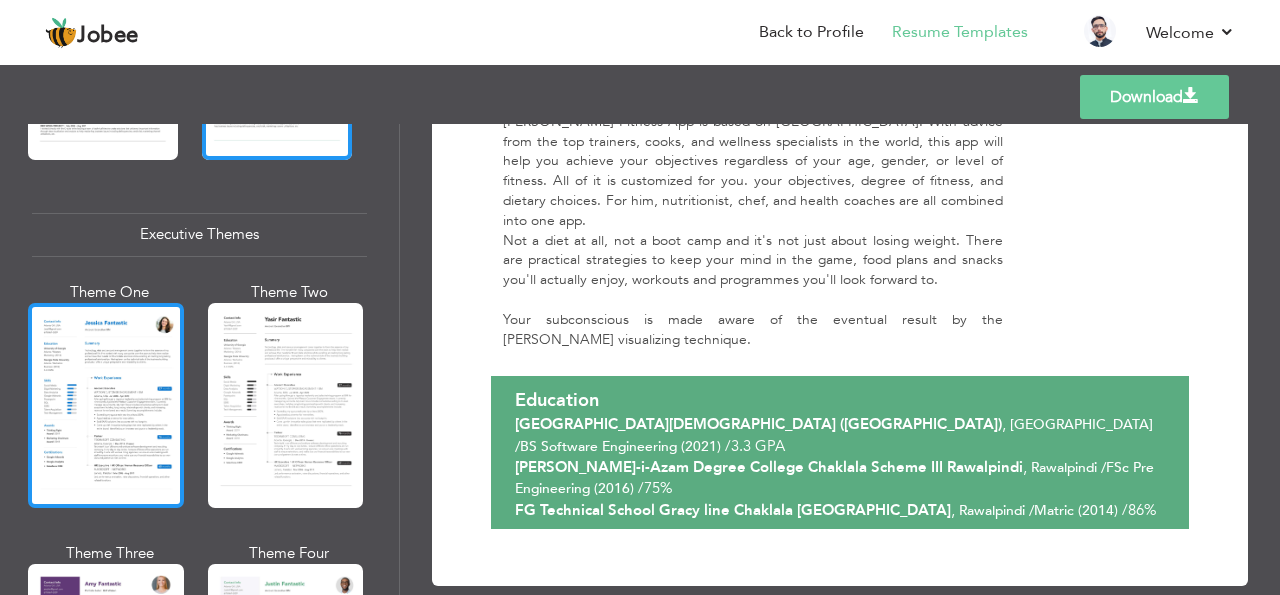 click at bounding box center [106, 405] 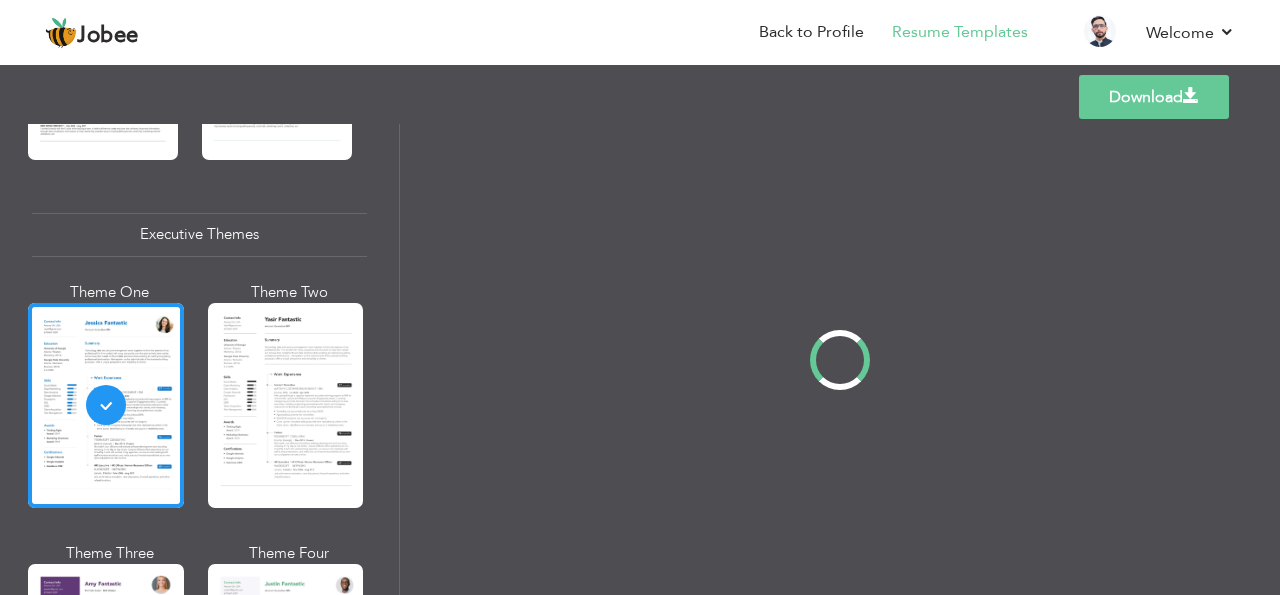 scroll, scrollTop: 0, scrollLeft: 0, axis: both 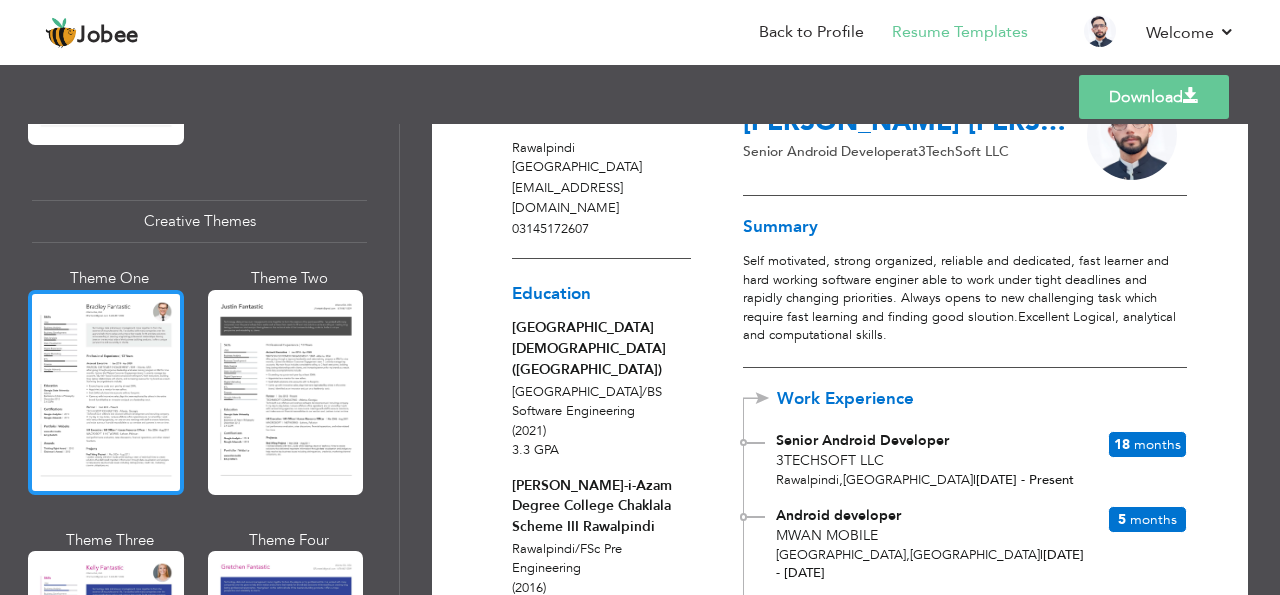 click at bounding box center [106, 392] 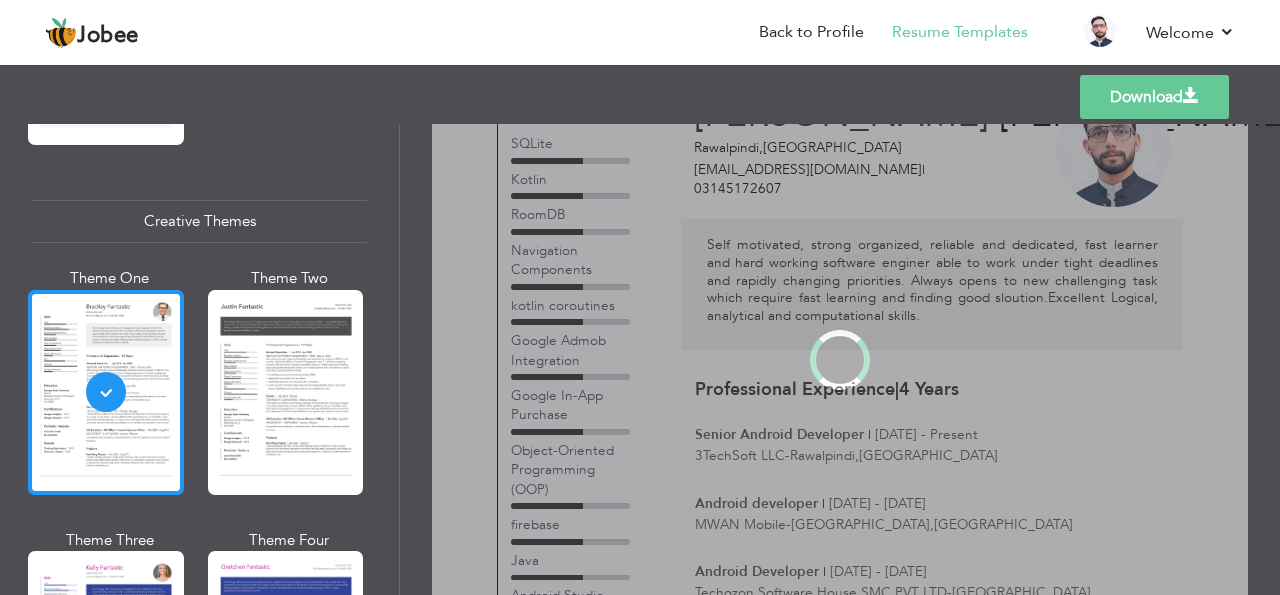 scroll, scrollTop: 0, scrollLeft: 0, axis: both 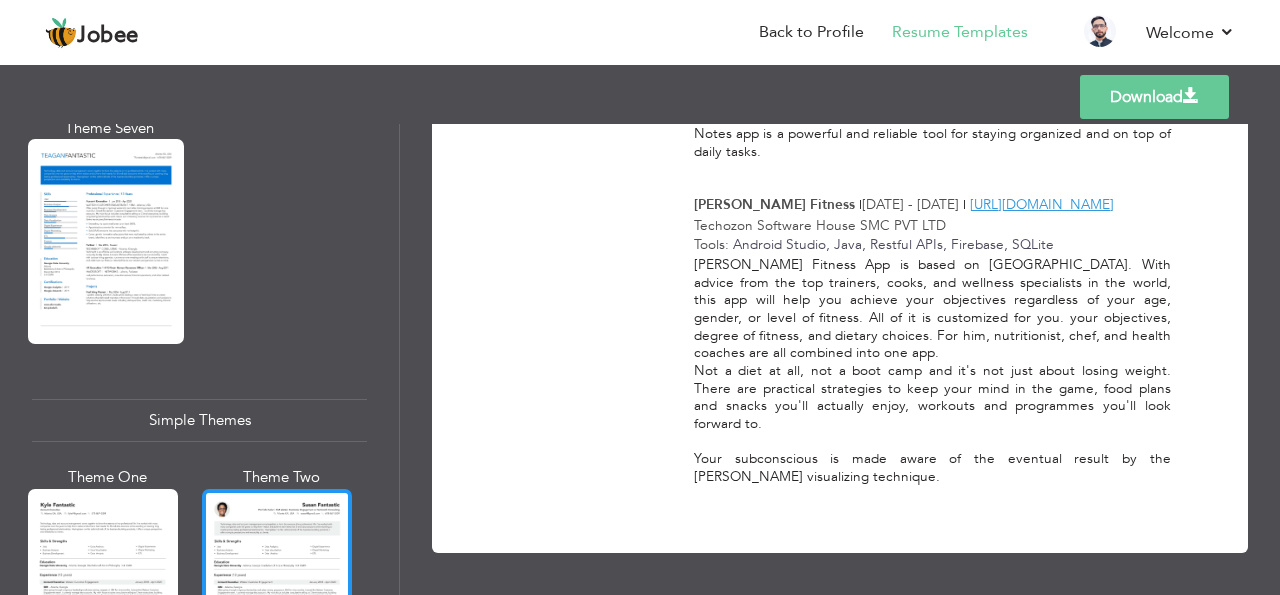 click at bounding box center [277, 588] 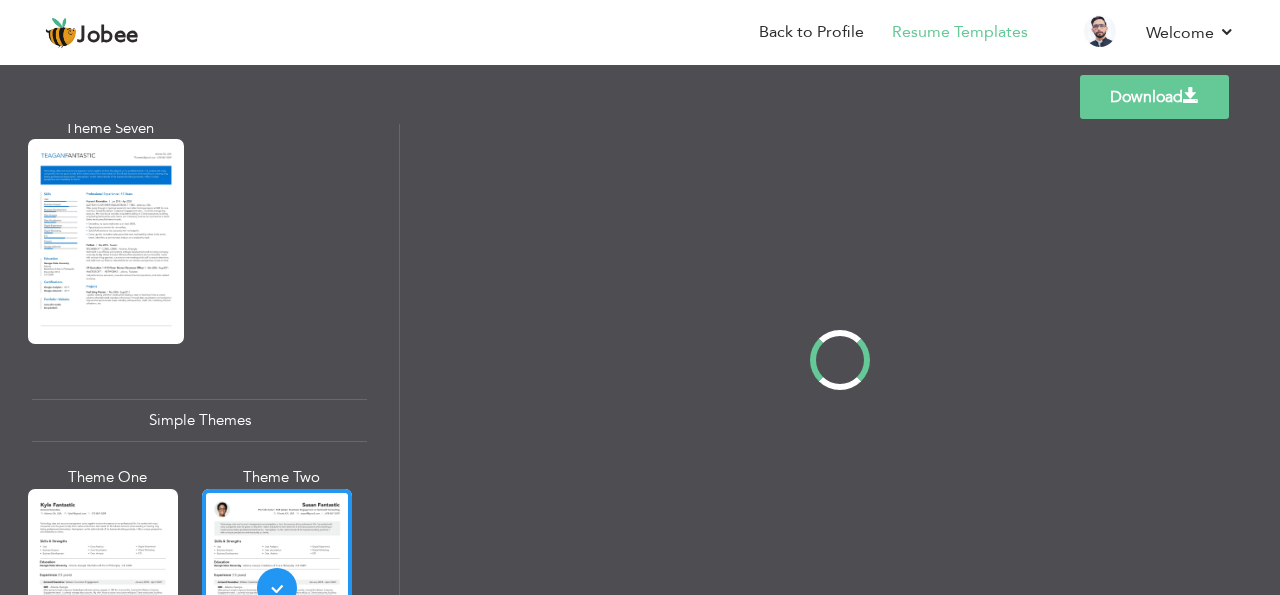 scroll, scrollTop: 0, scrollLeft: 0, axis: both 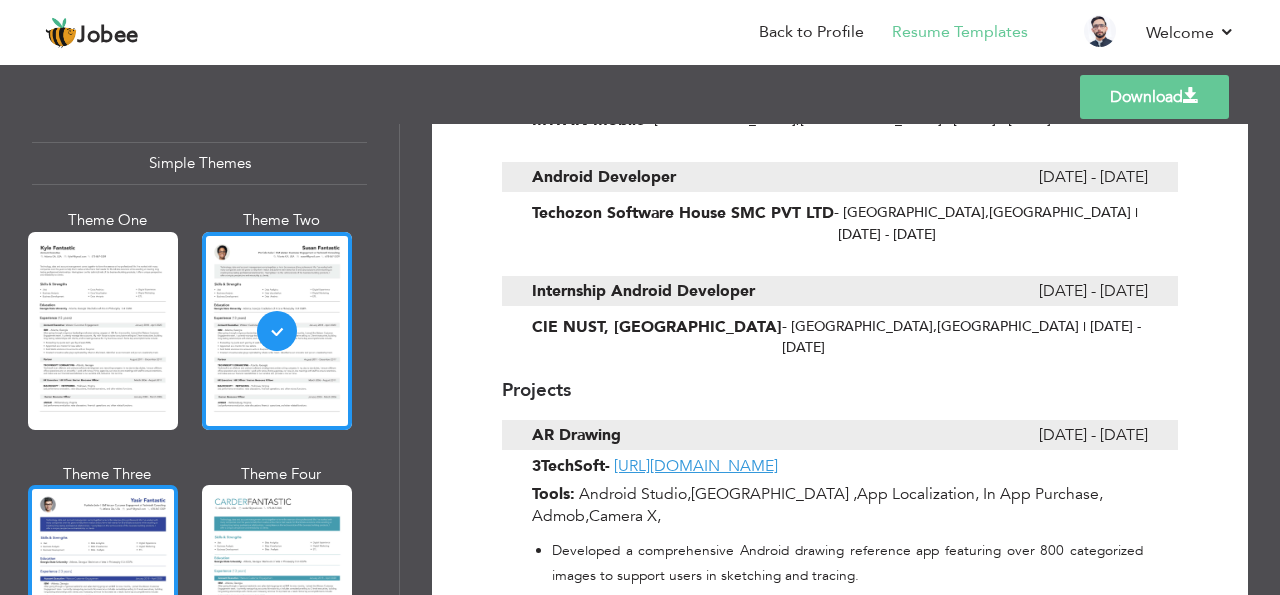click at bounding box center (103, 584) 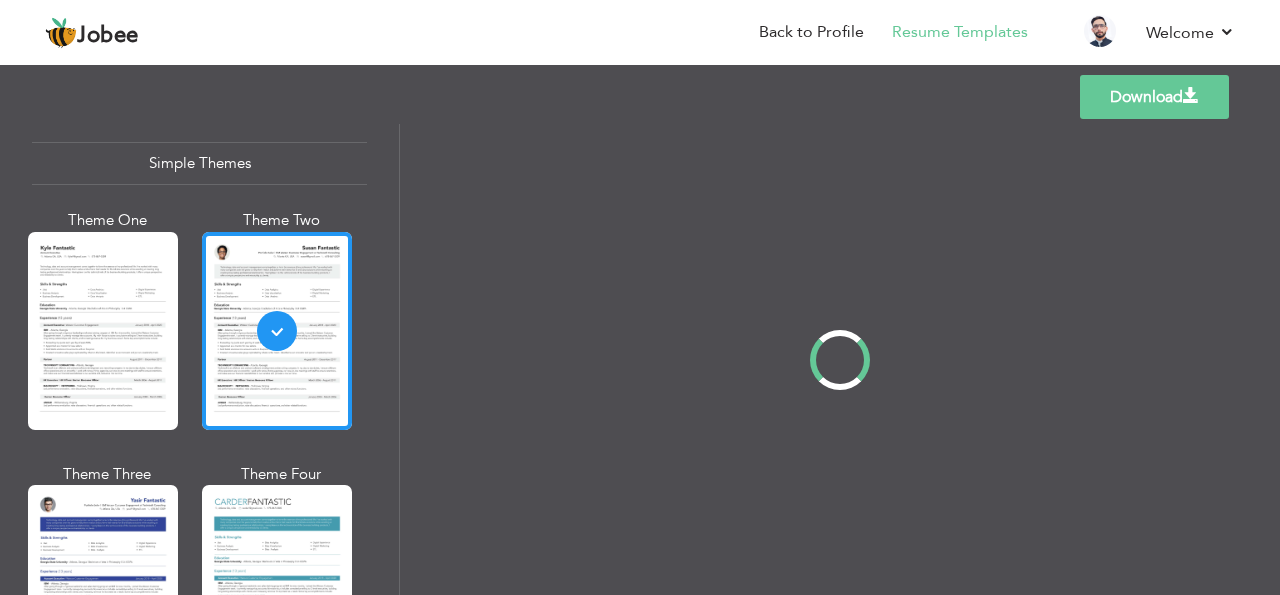 scroll, scrollTop: 0, scrollLeft: 0, axis: both 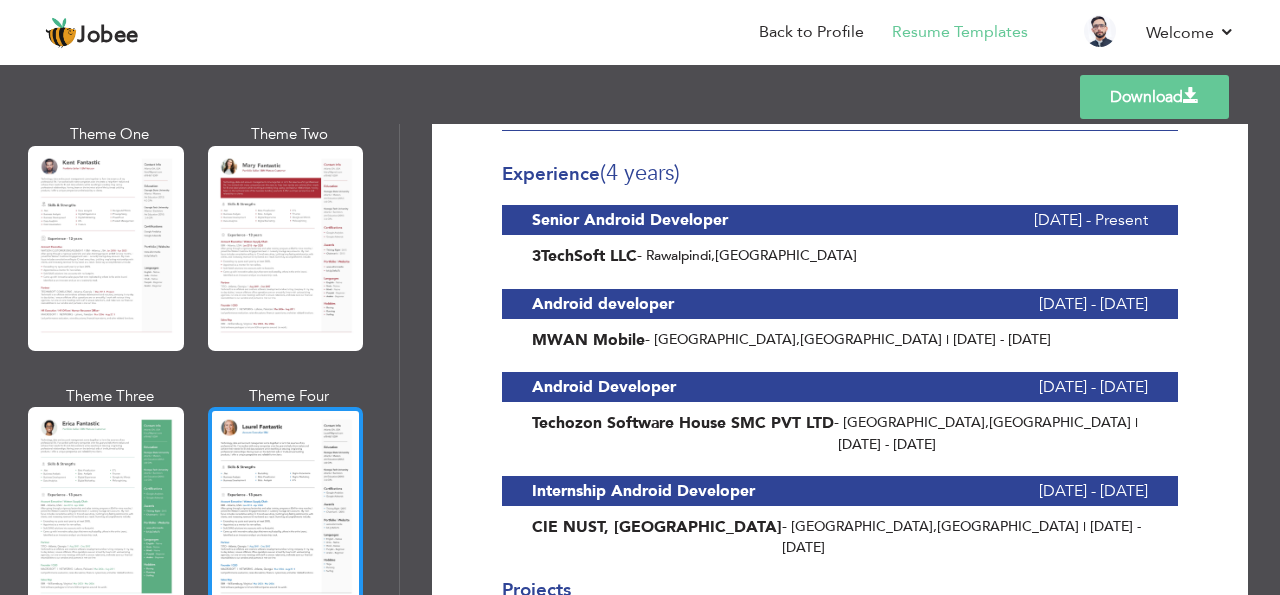 click at bounding box center (286, 509) 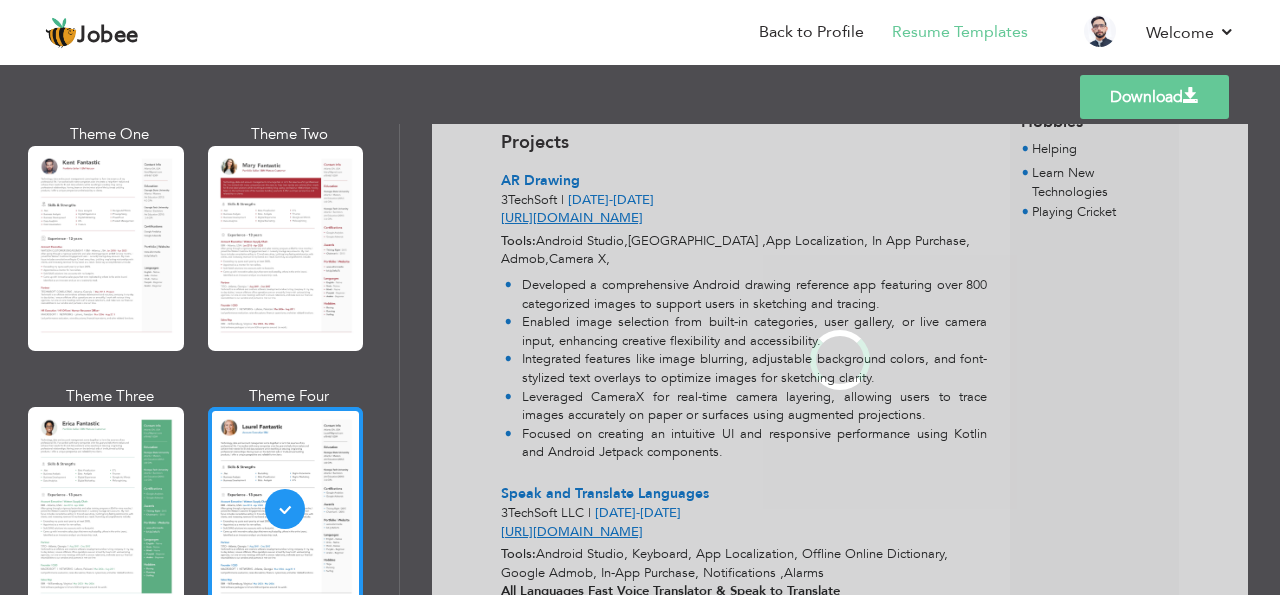 scroll, scrollTop: 0, scrollLeft: 0, axis: both 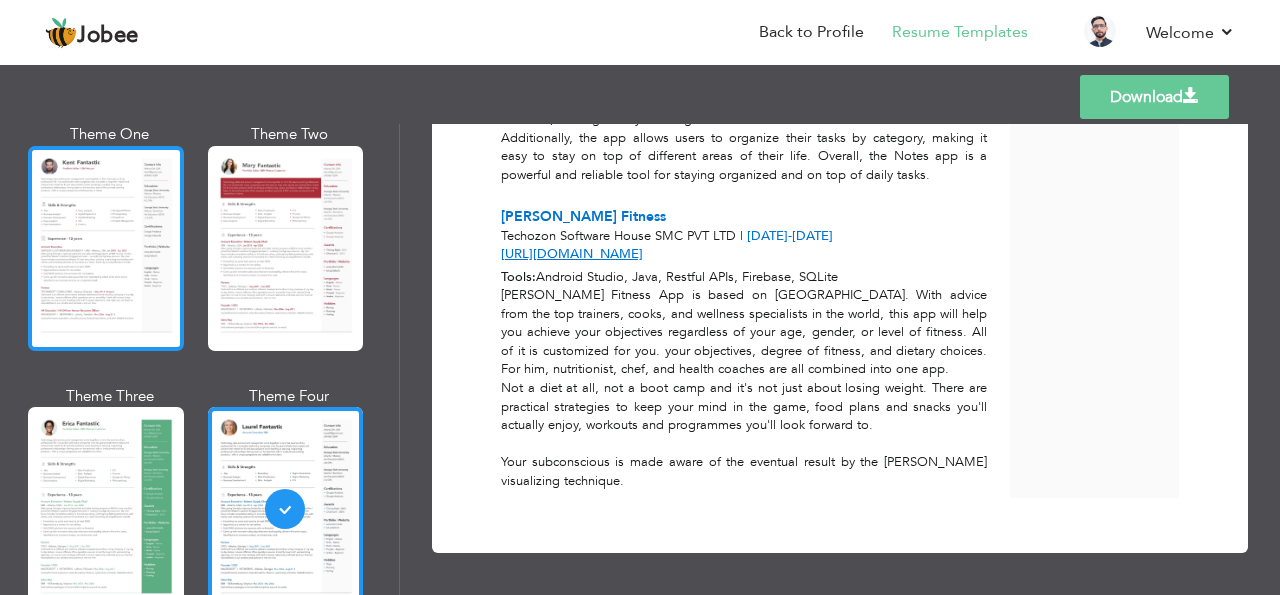 click at bounding box center (106, 248) 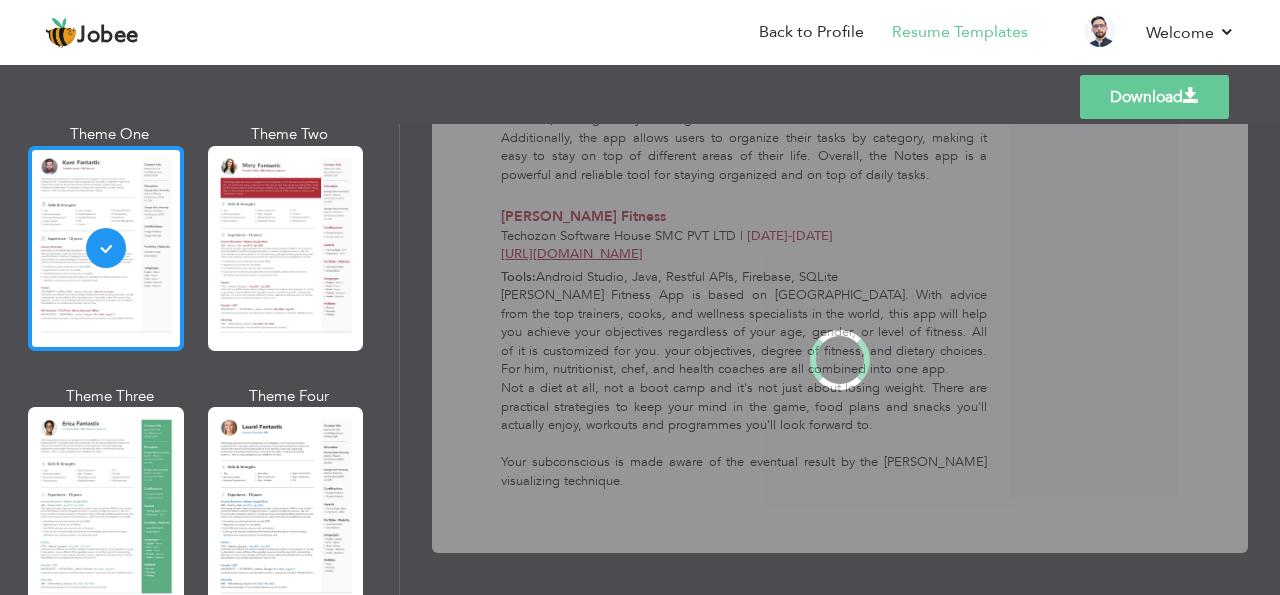 scroll, scrollTop: 0, scrollLeft: 0, axis: both 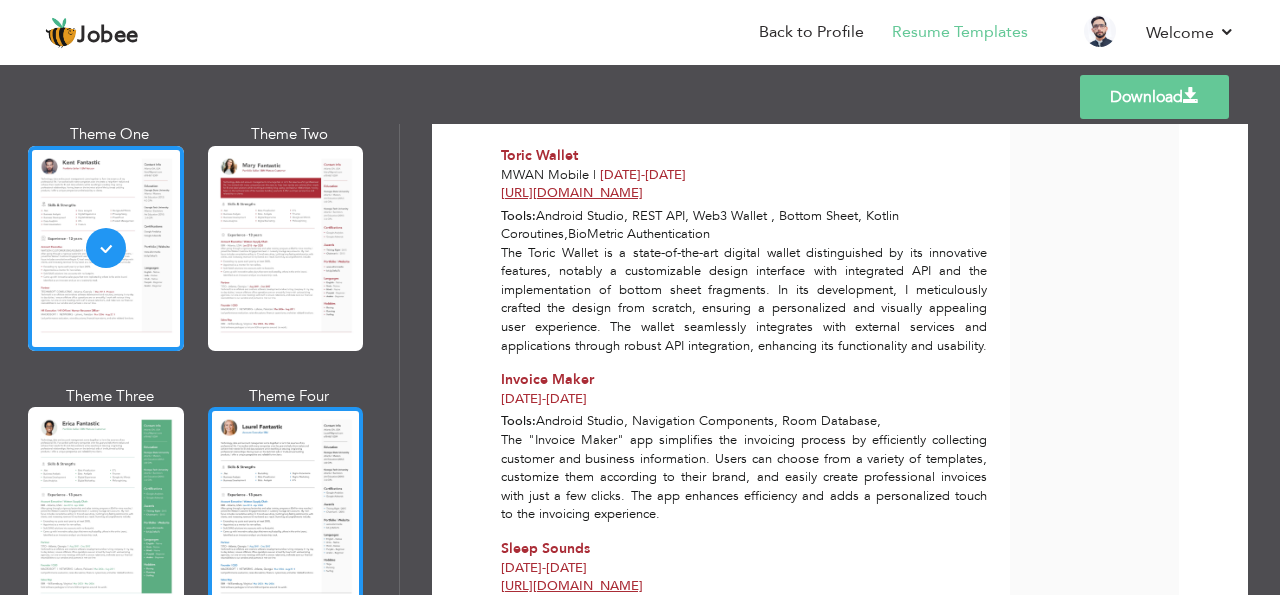 click at bounding box center [286, 509] 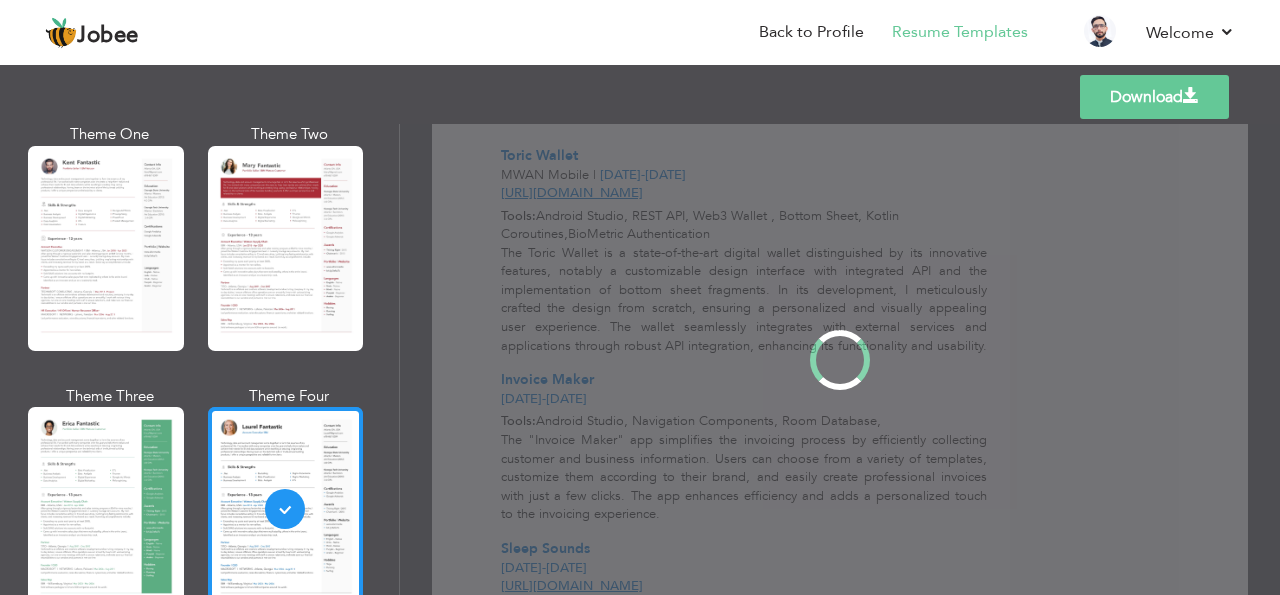 scroll, scrollTop: 0, scrollLeft: 0, axis: both 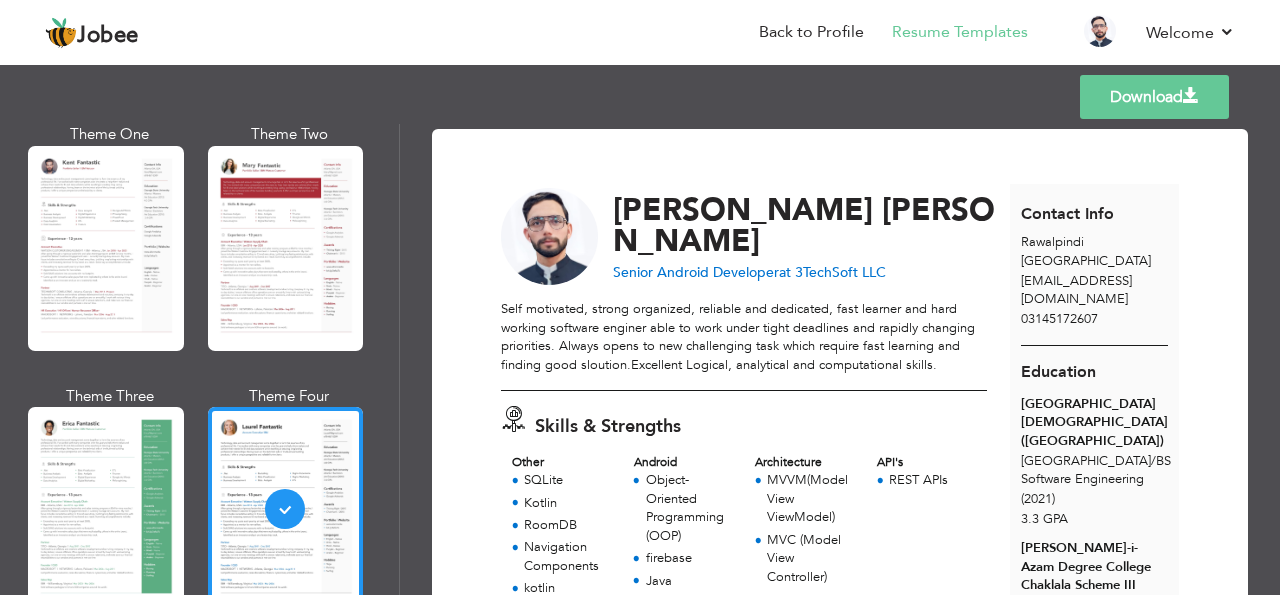 click on "Download" at bounding box center (1154, 97) 